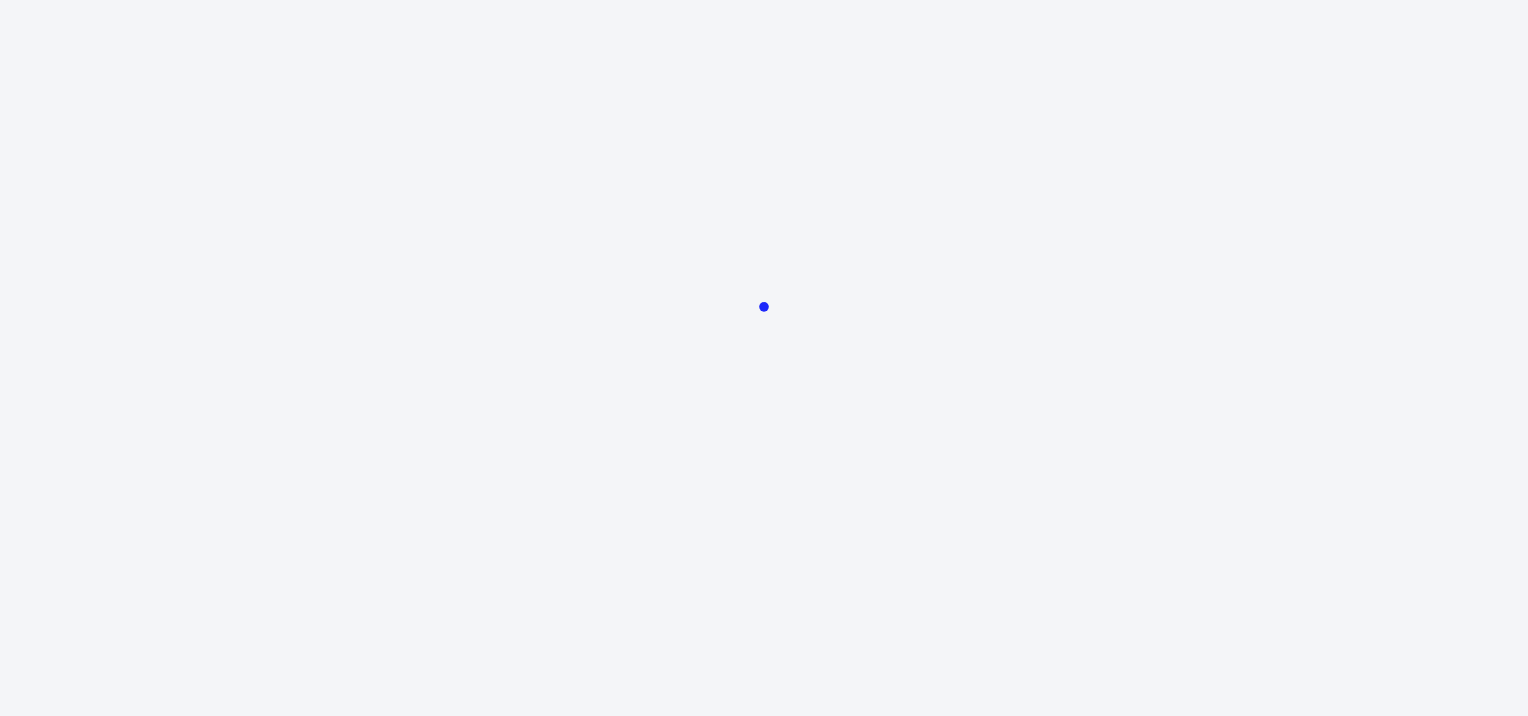 scroll, scrollTop: 0, scrollLeft: 0, axis: both 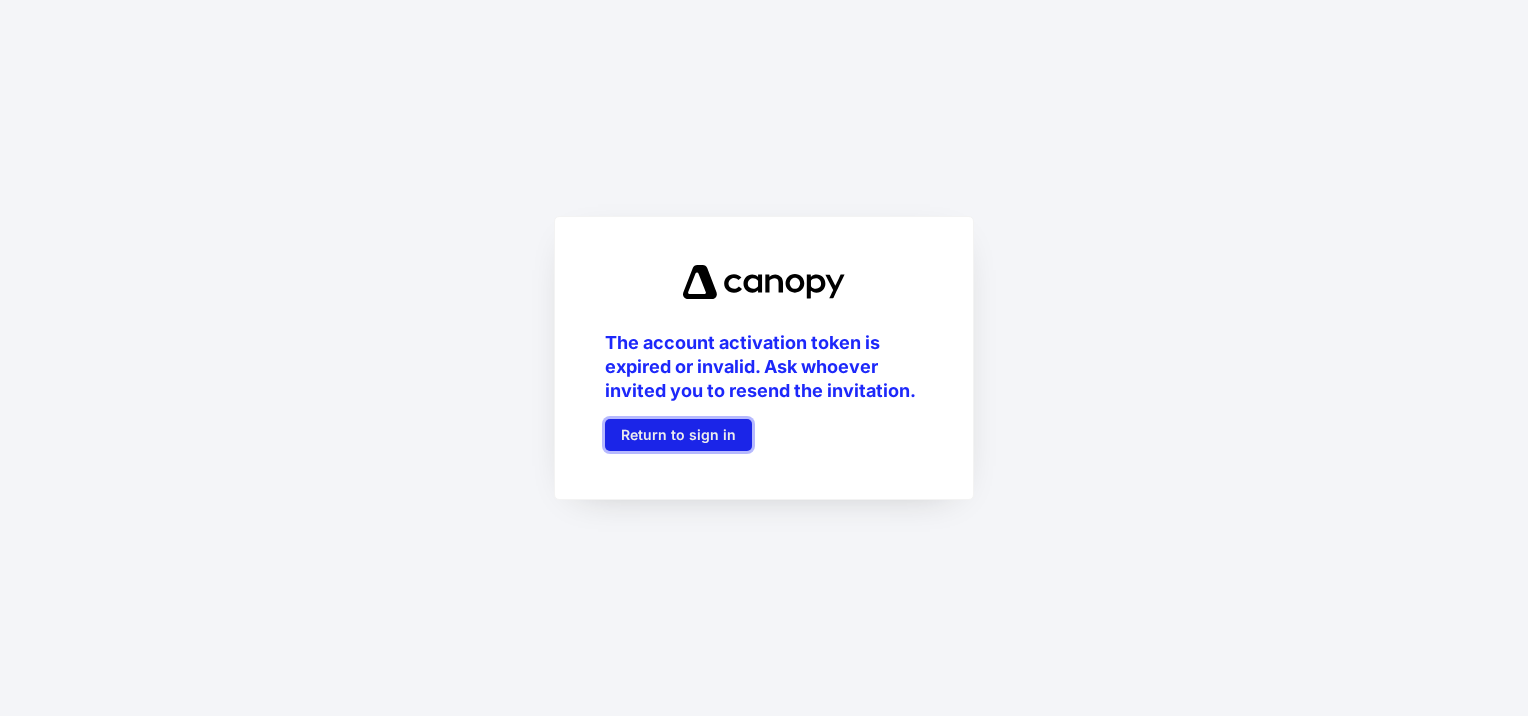 click on "Return to sign in" at bounding box center (678, 435) 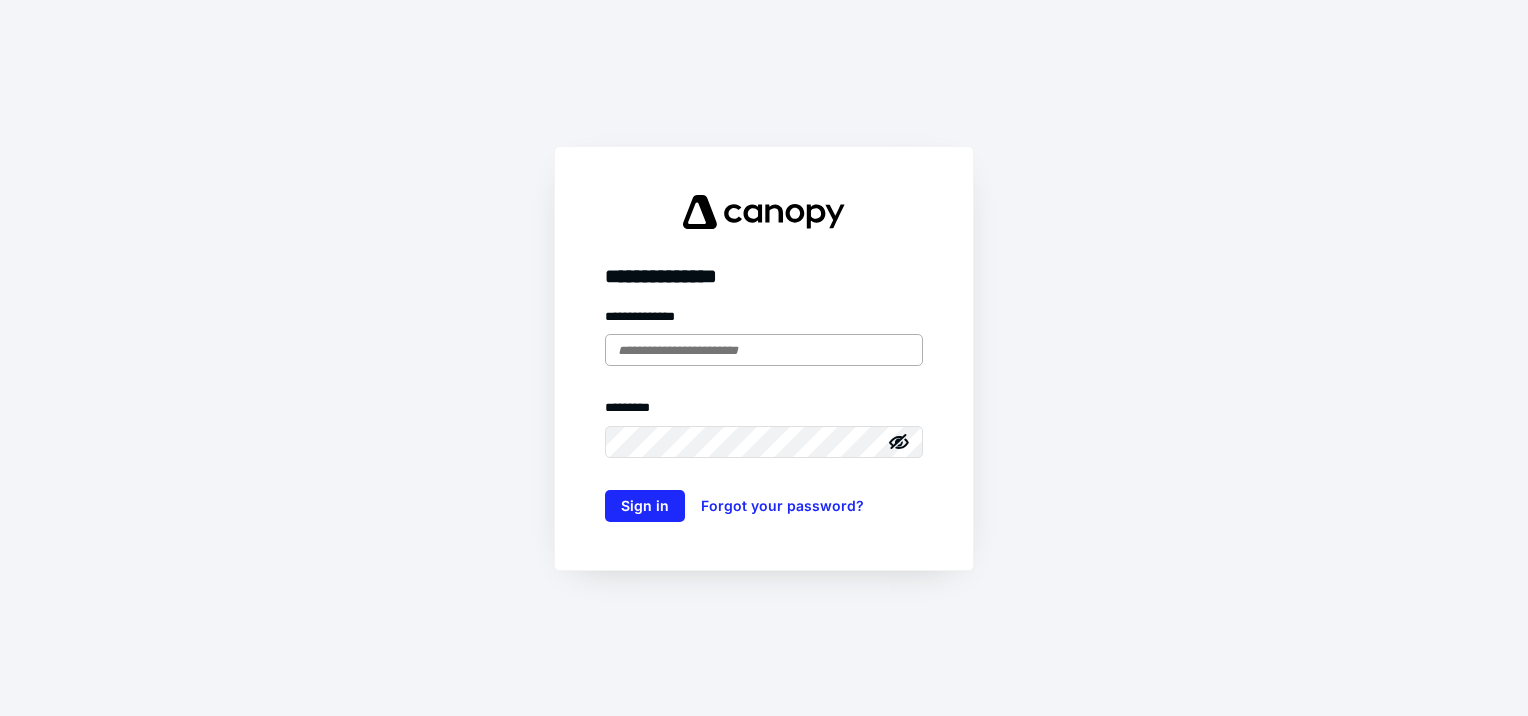 click at bounding box center [764, 350] 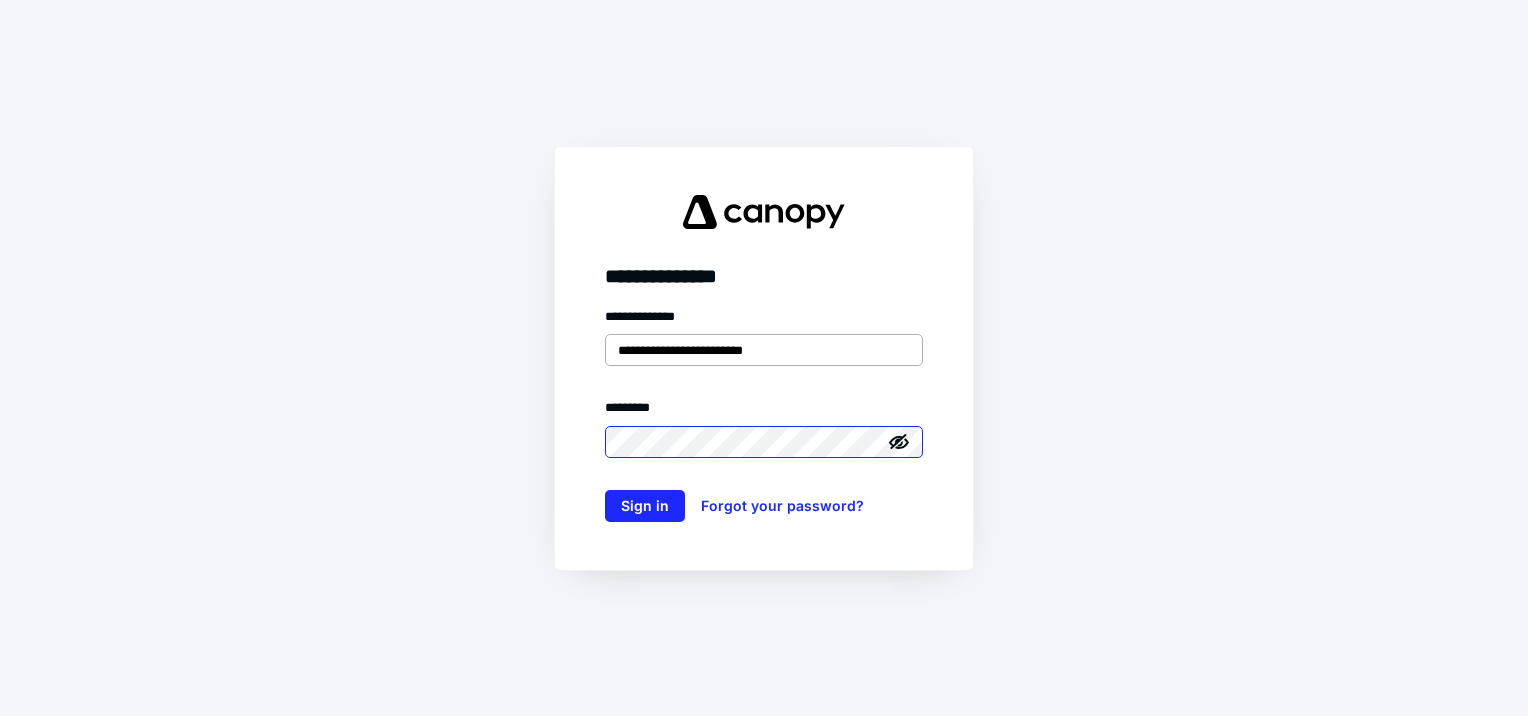 click on "Sign in" at bounding box center [645, 506] 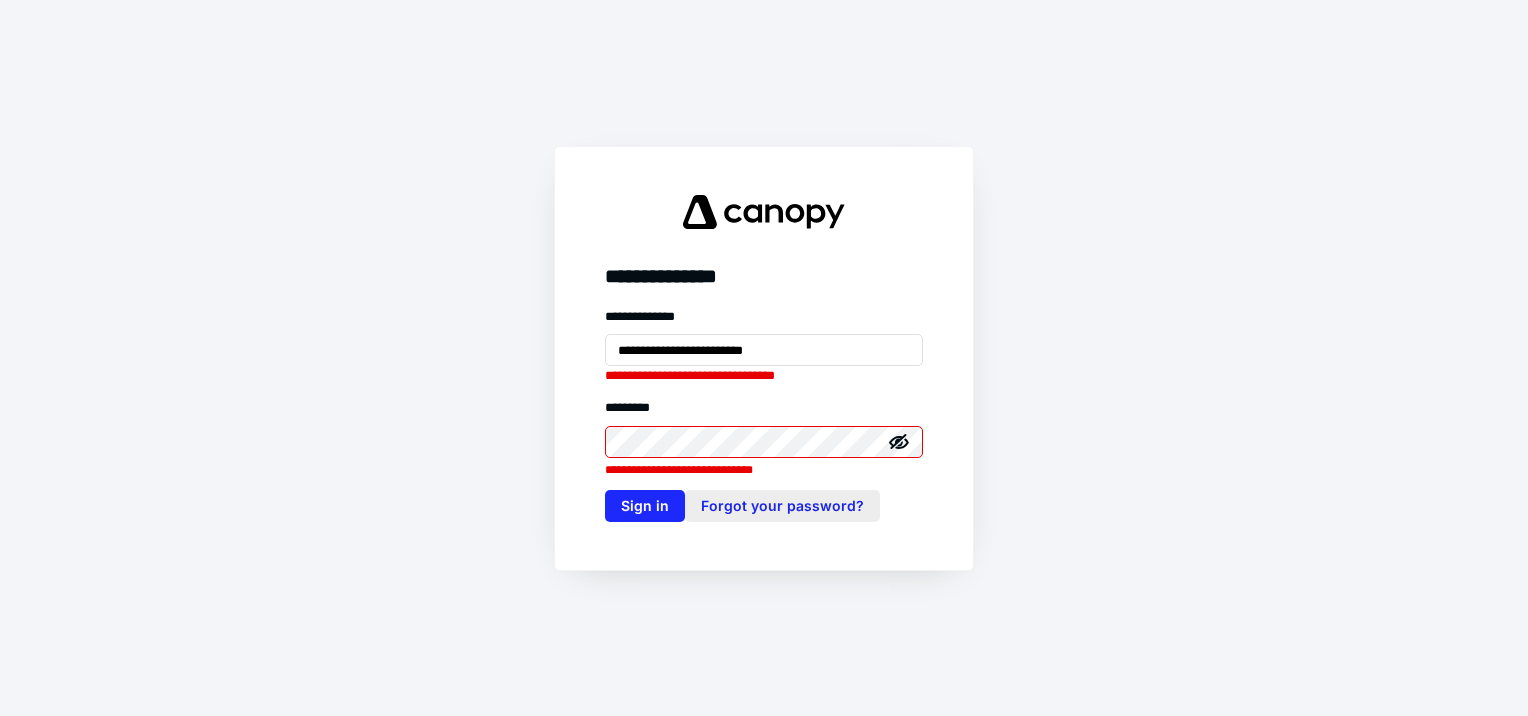 click on "Forgot your password?" at bounding box center (782, 506) 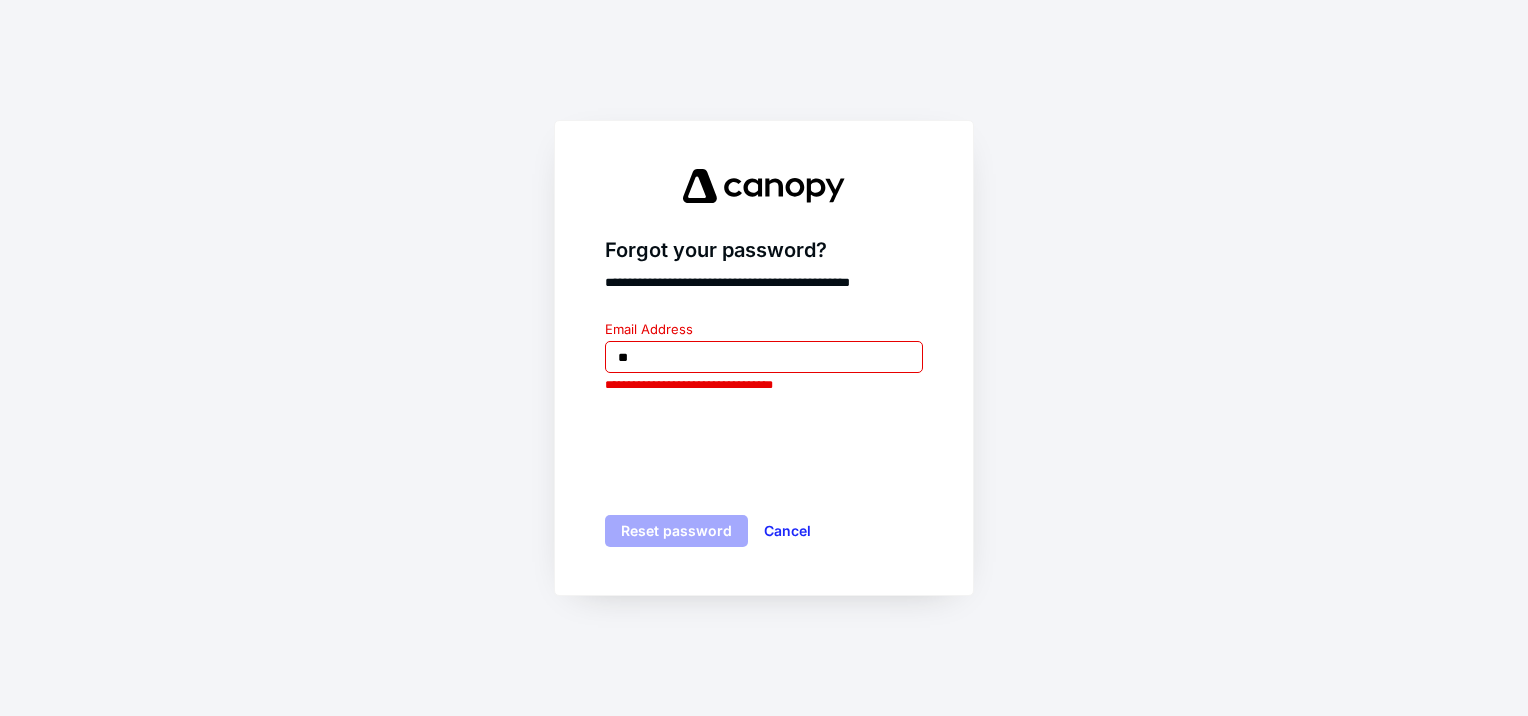 type on "**********" 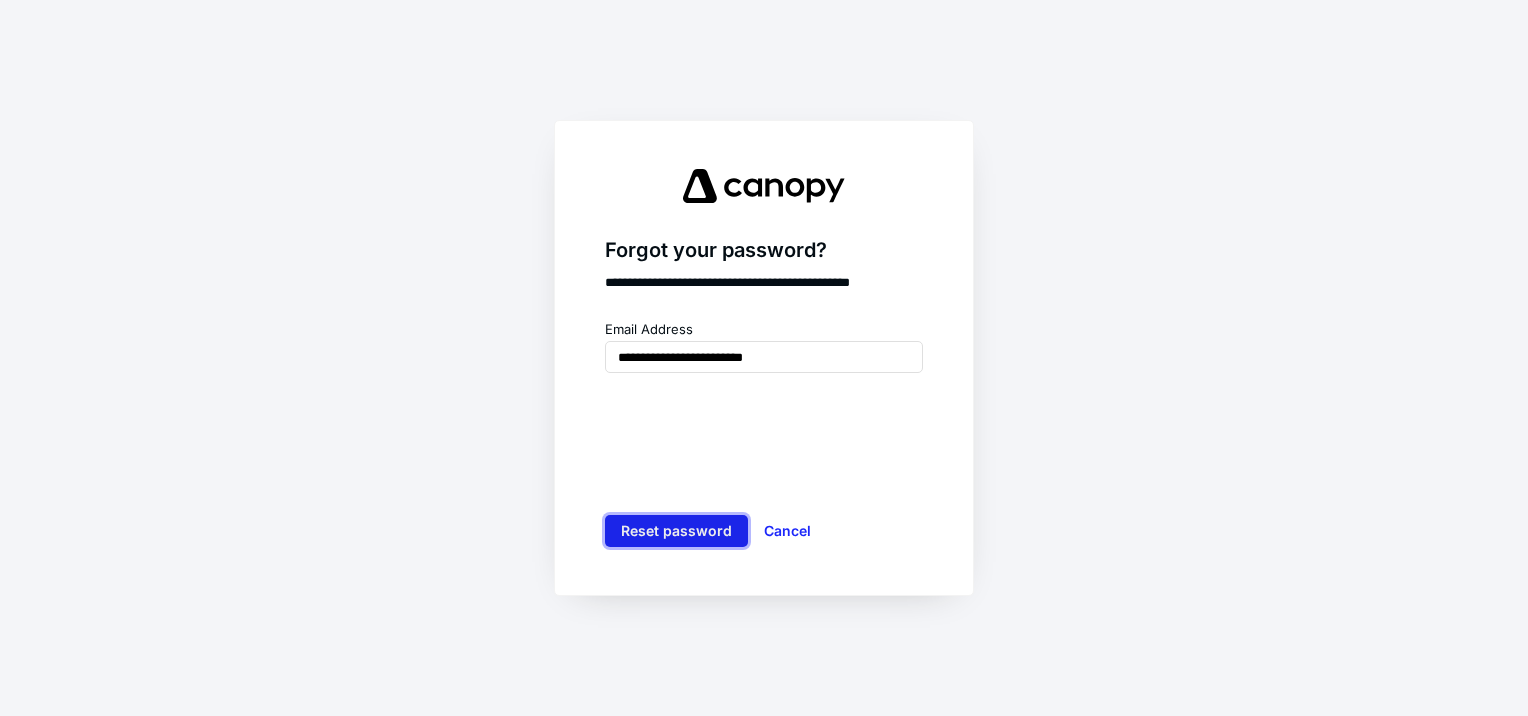 click on "Reset password" at bounding box center (676, 531) 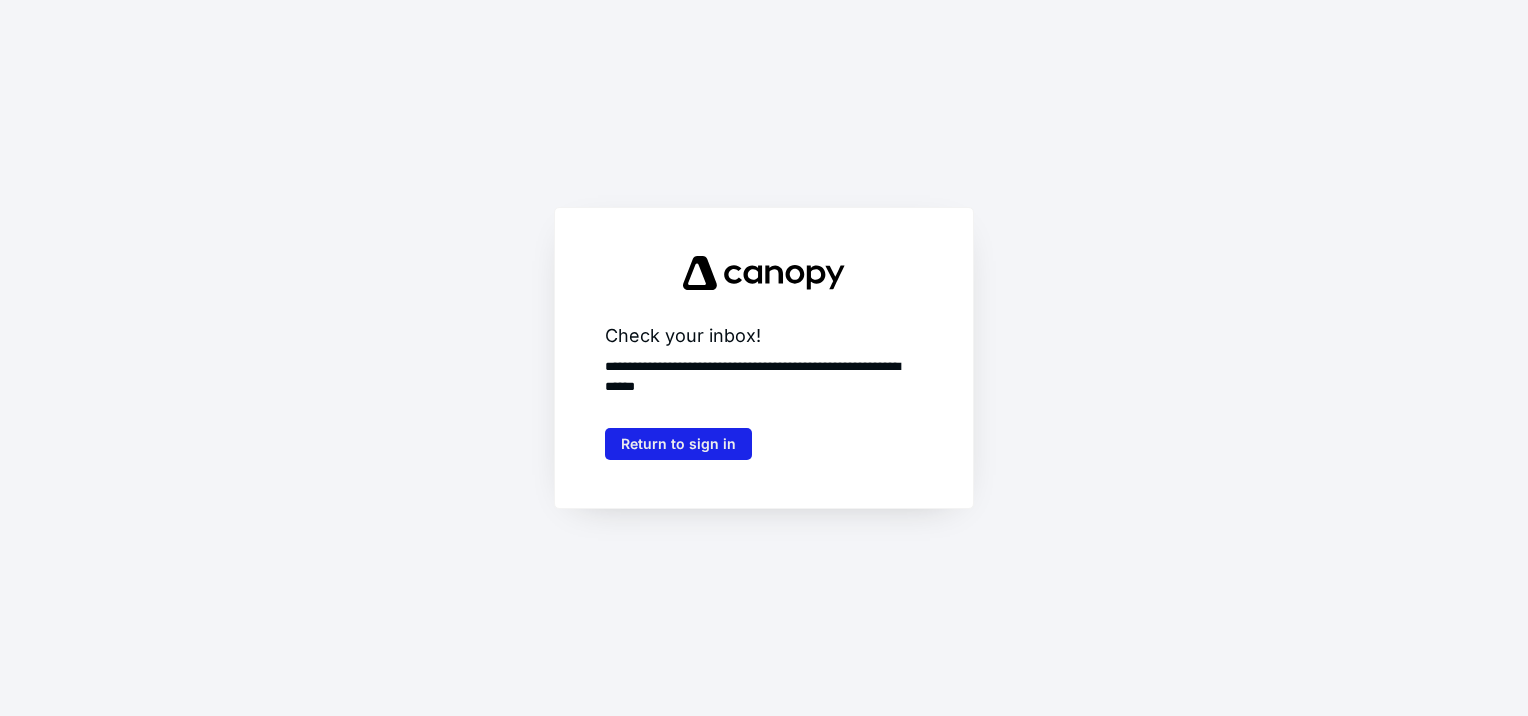 click on "Return to sign in" at bounding box center (678, 444) 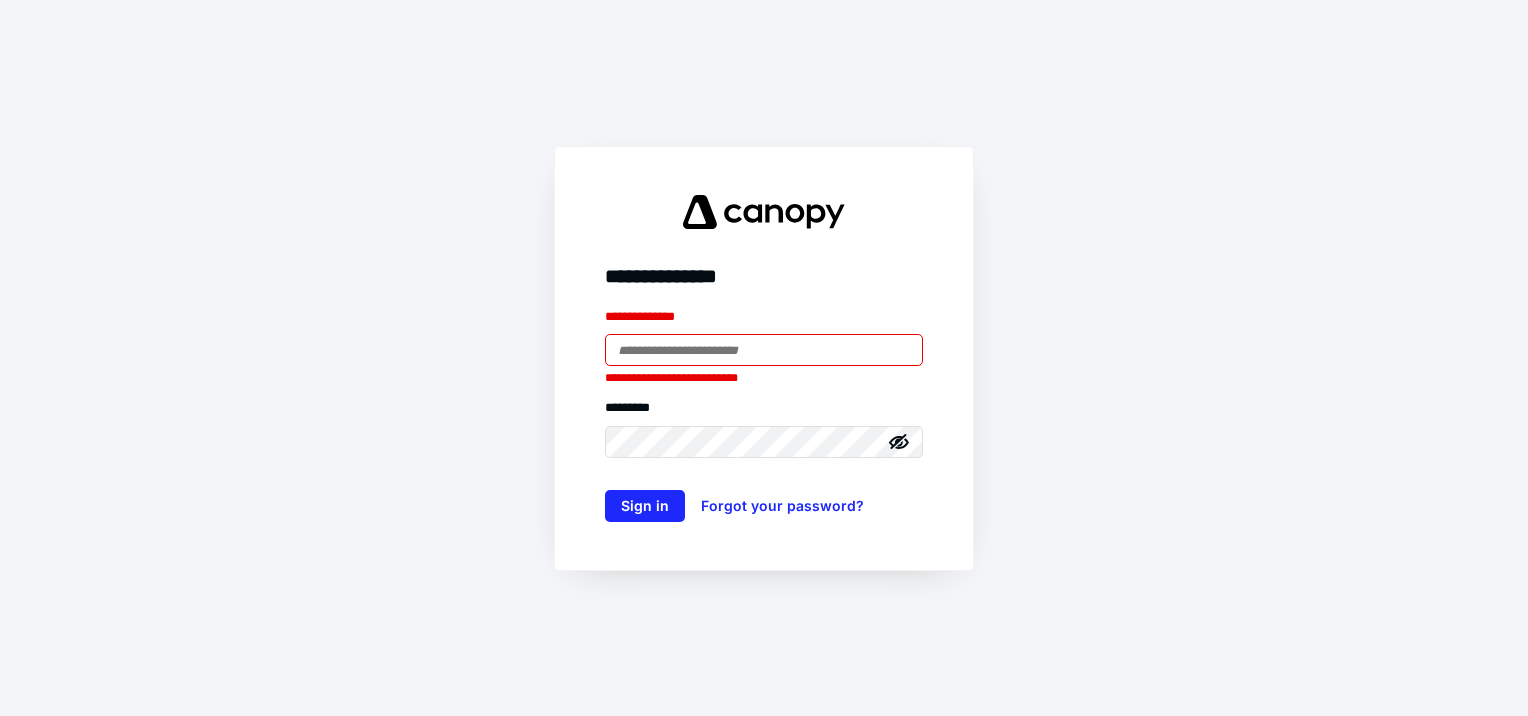 type on "**********" 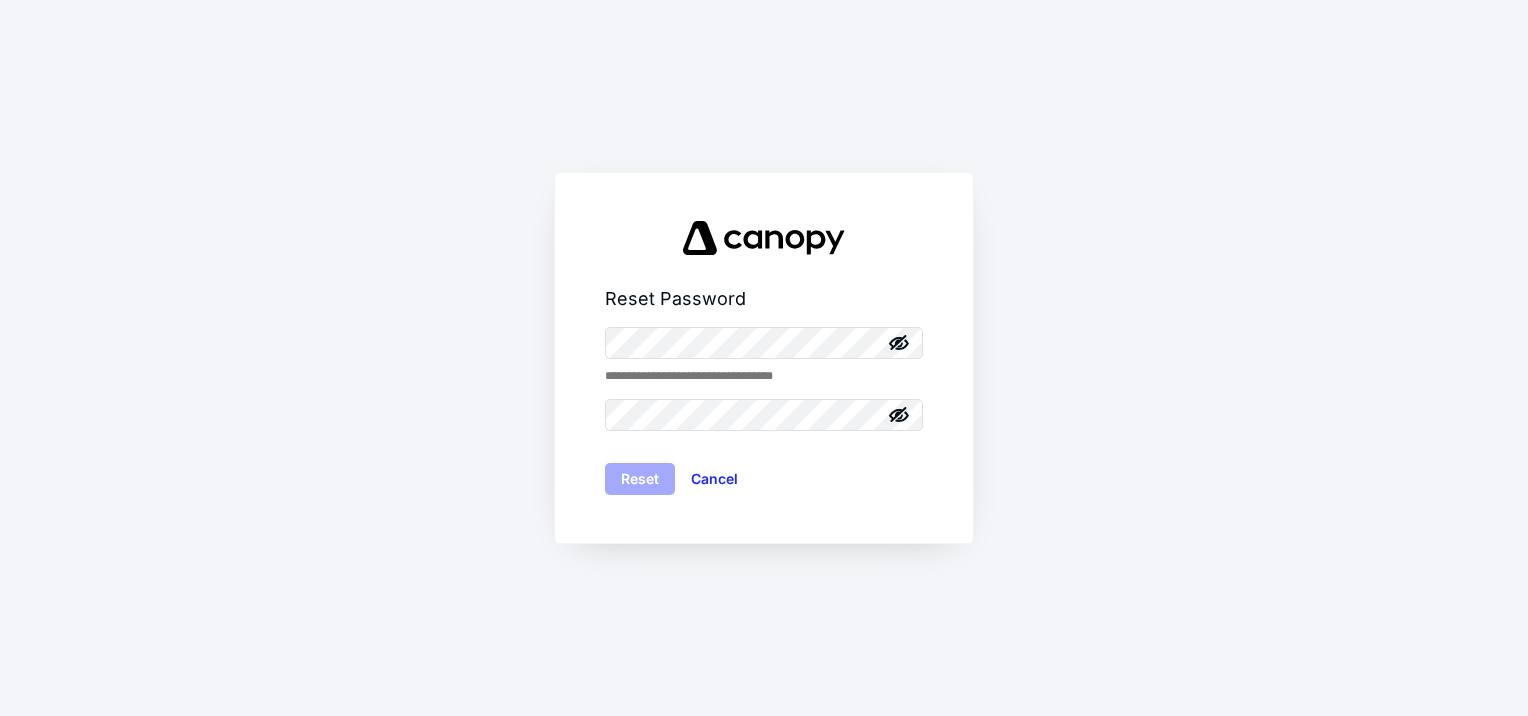 scroll, scrollTop: 0, scrollLeft: 0, axis: both 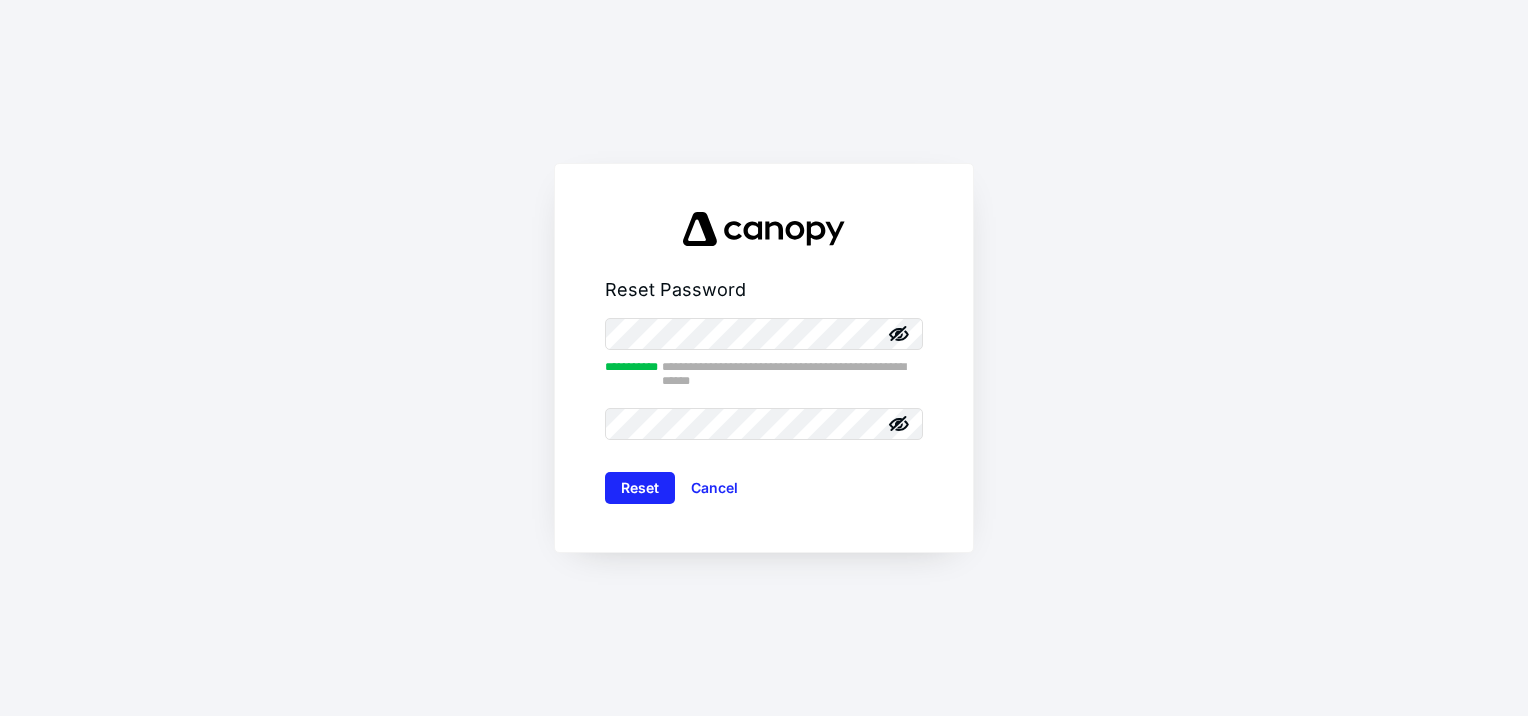 click 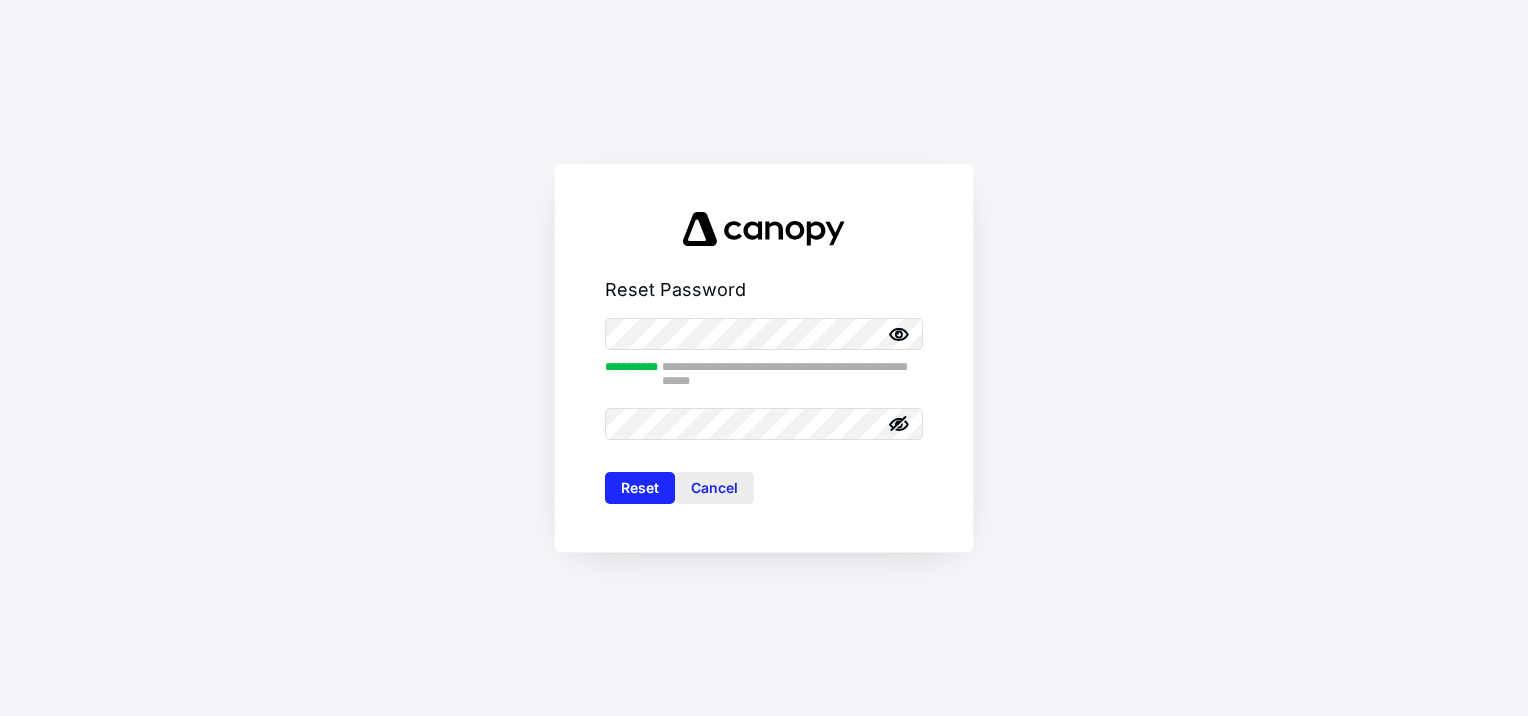 click on "Cancel" at bounding box center [714, 488] 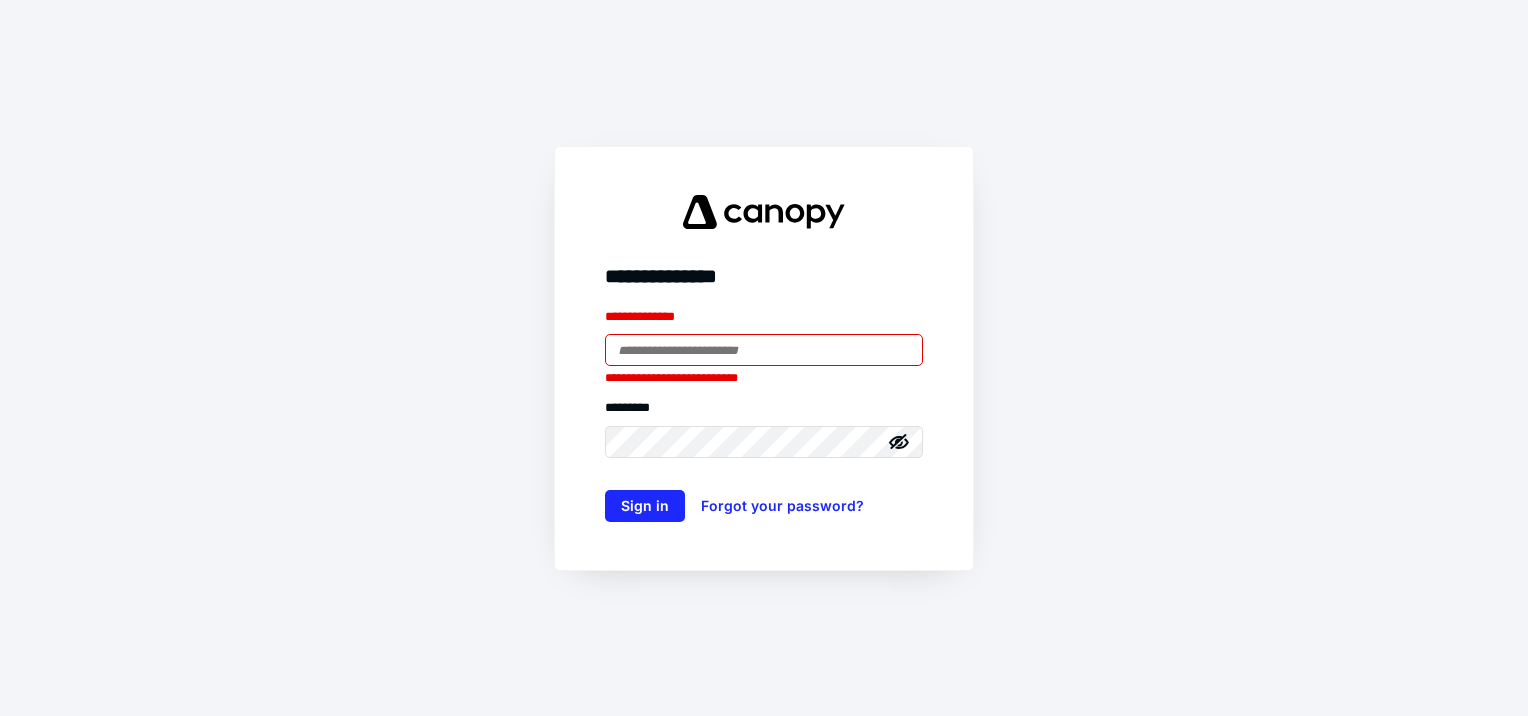 click at bounding box center [764, 350] 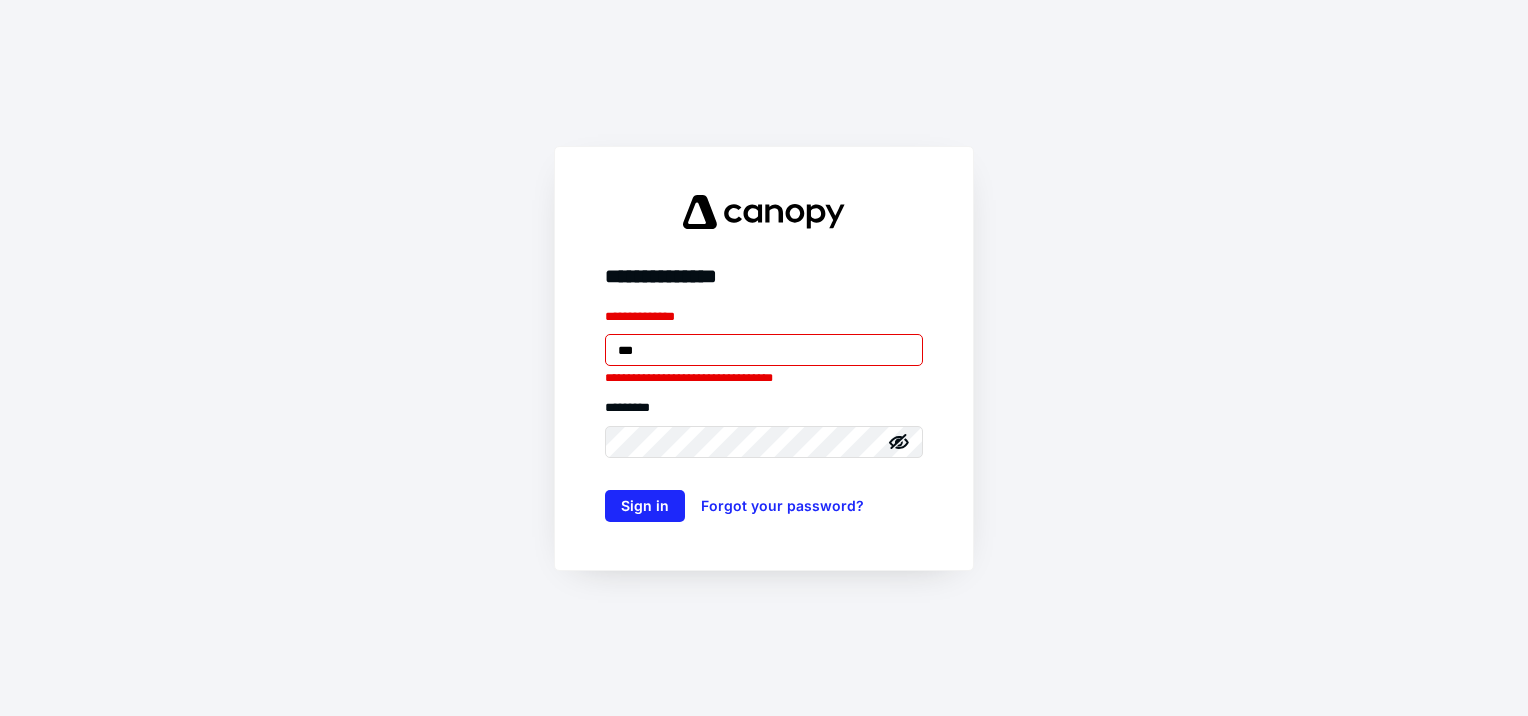 type on "**********" 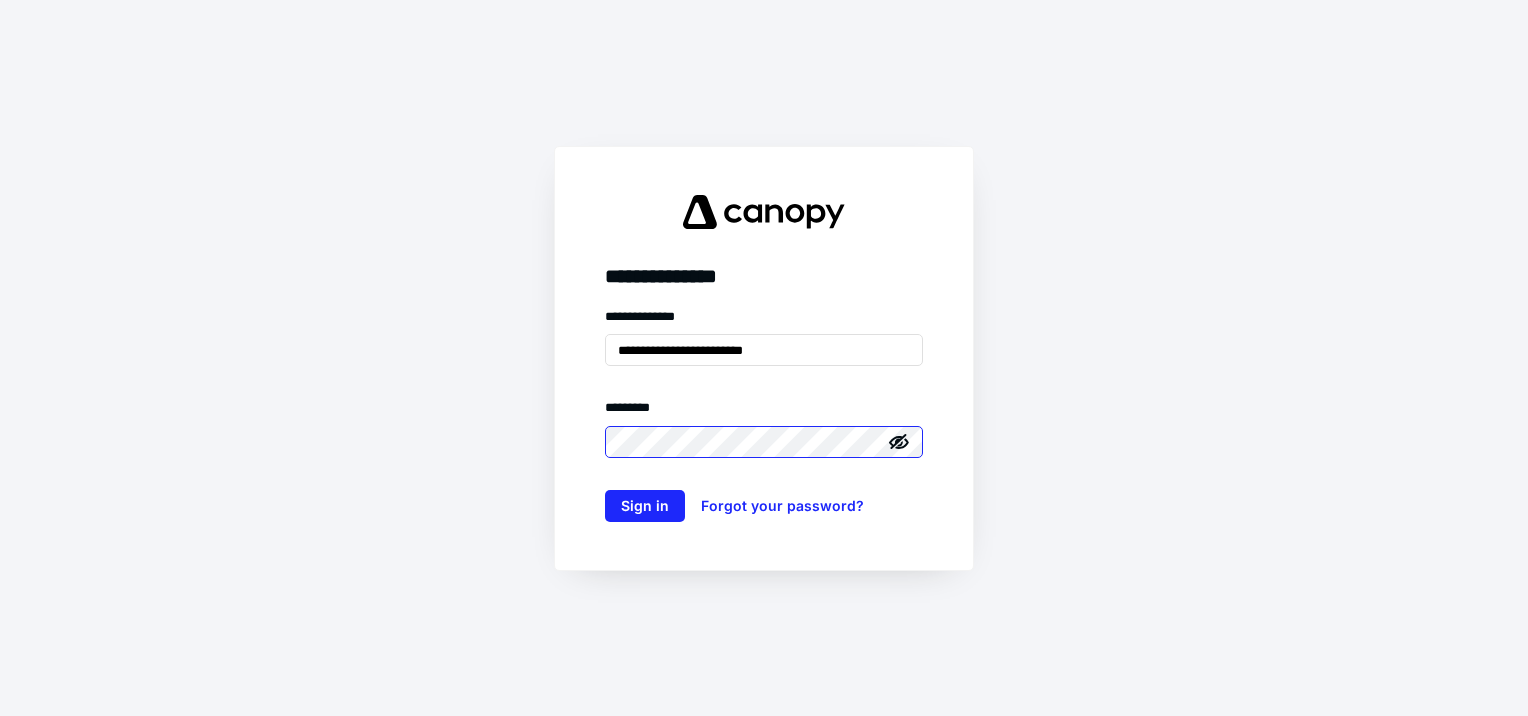 click on "**********" at bounding box center [764, 358] 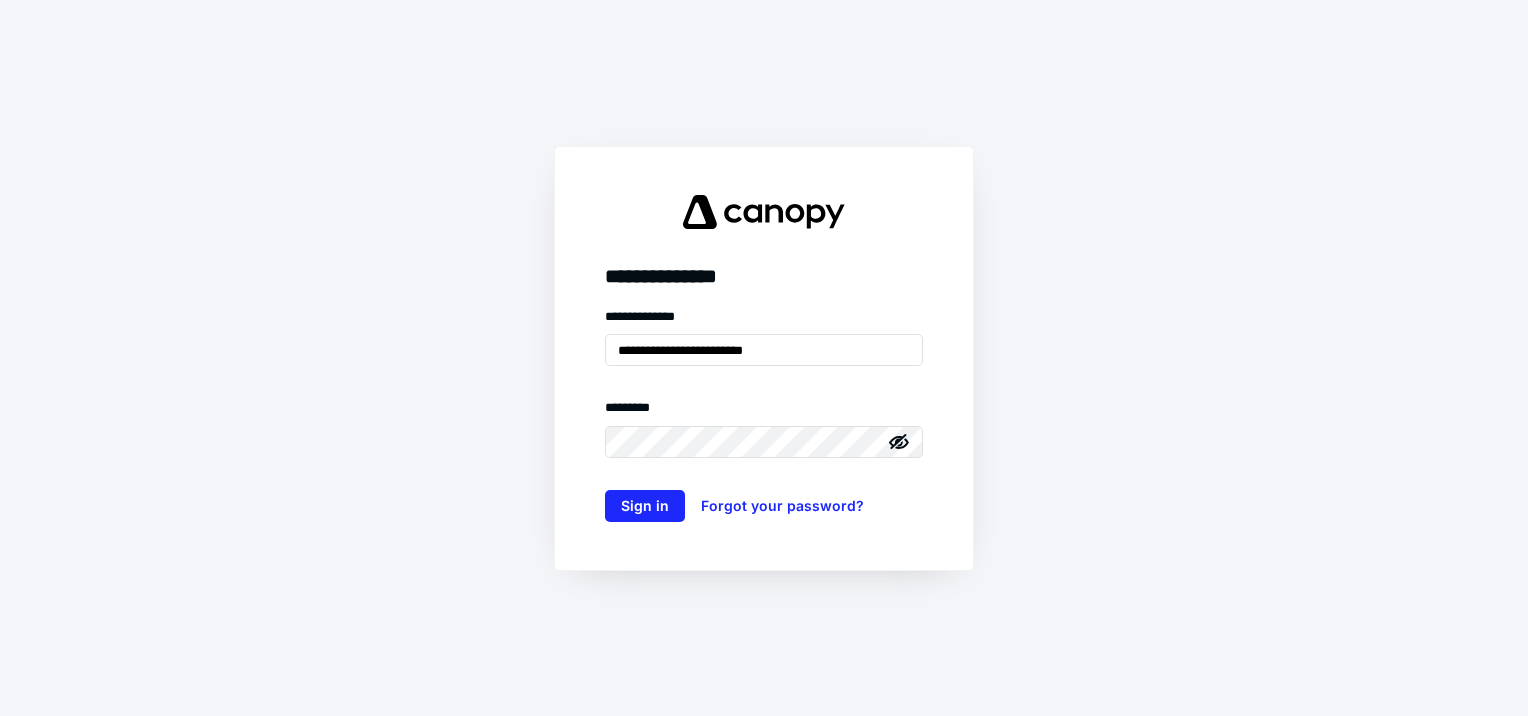 click 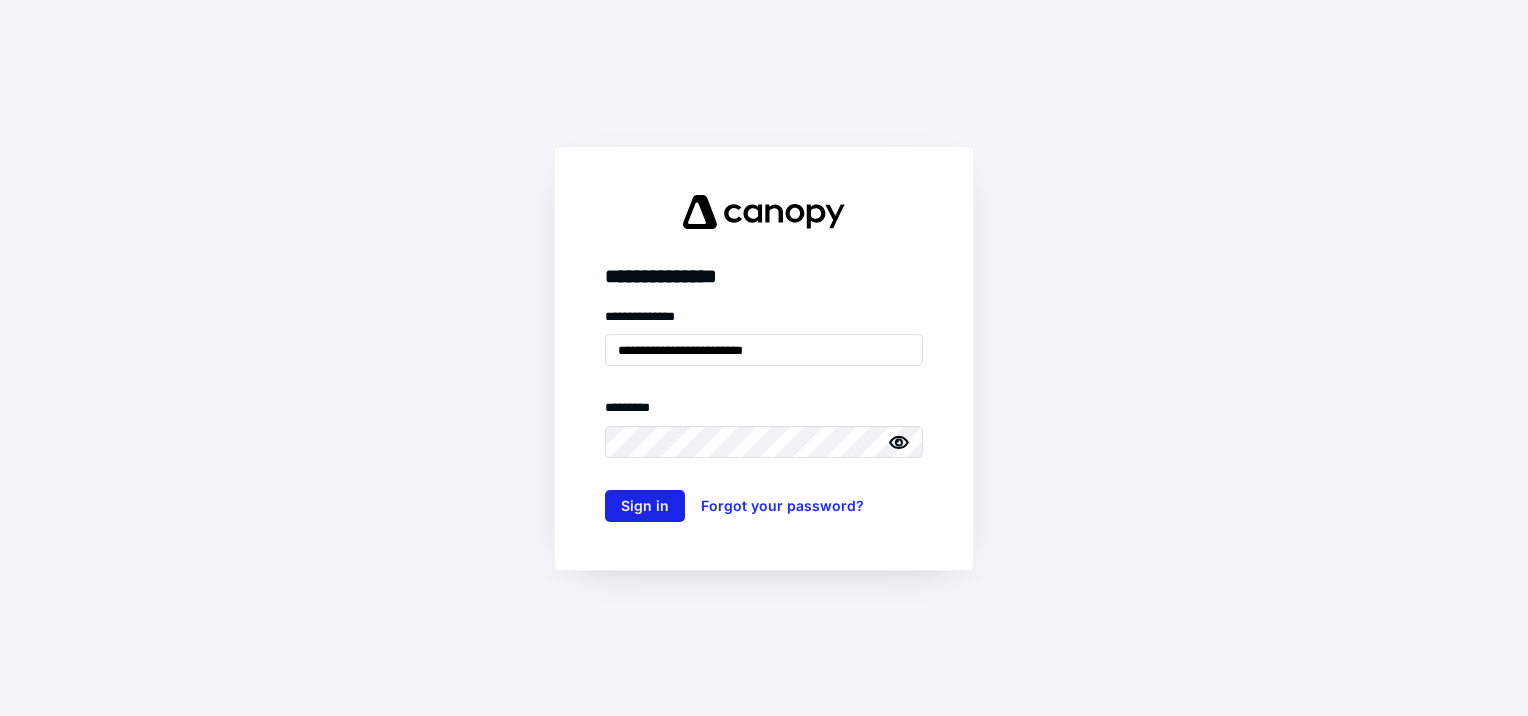 click on "Sign in" at bounding box center [645, 506] 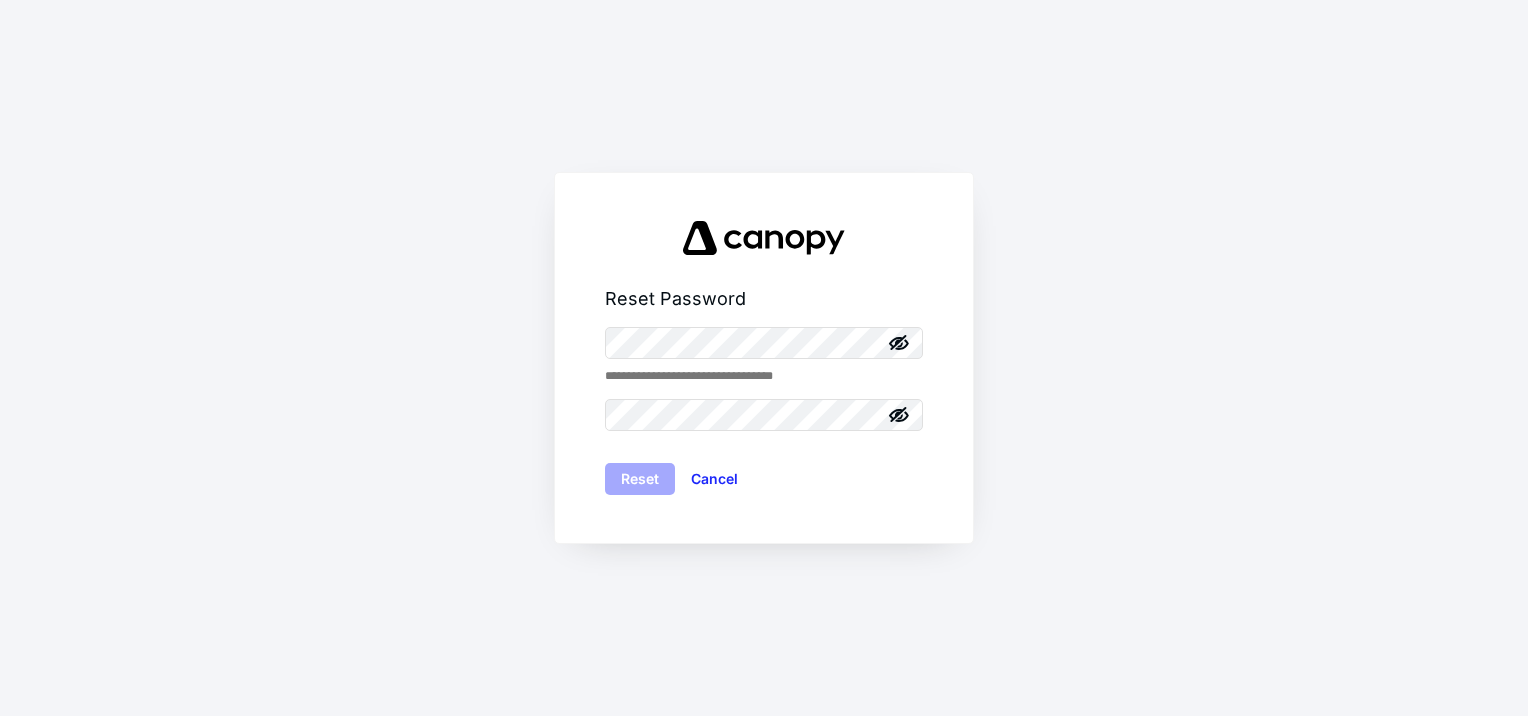 scroll, scrollTop: 0, scrollLeft: 0, axis: both 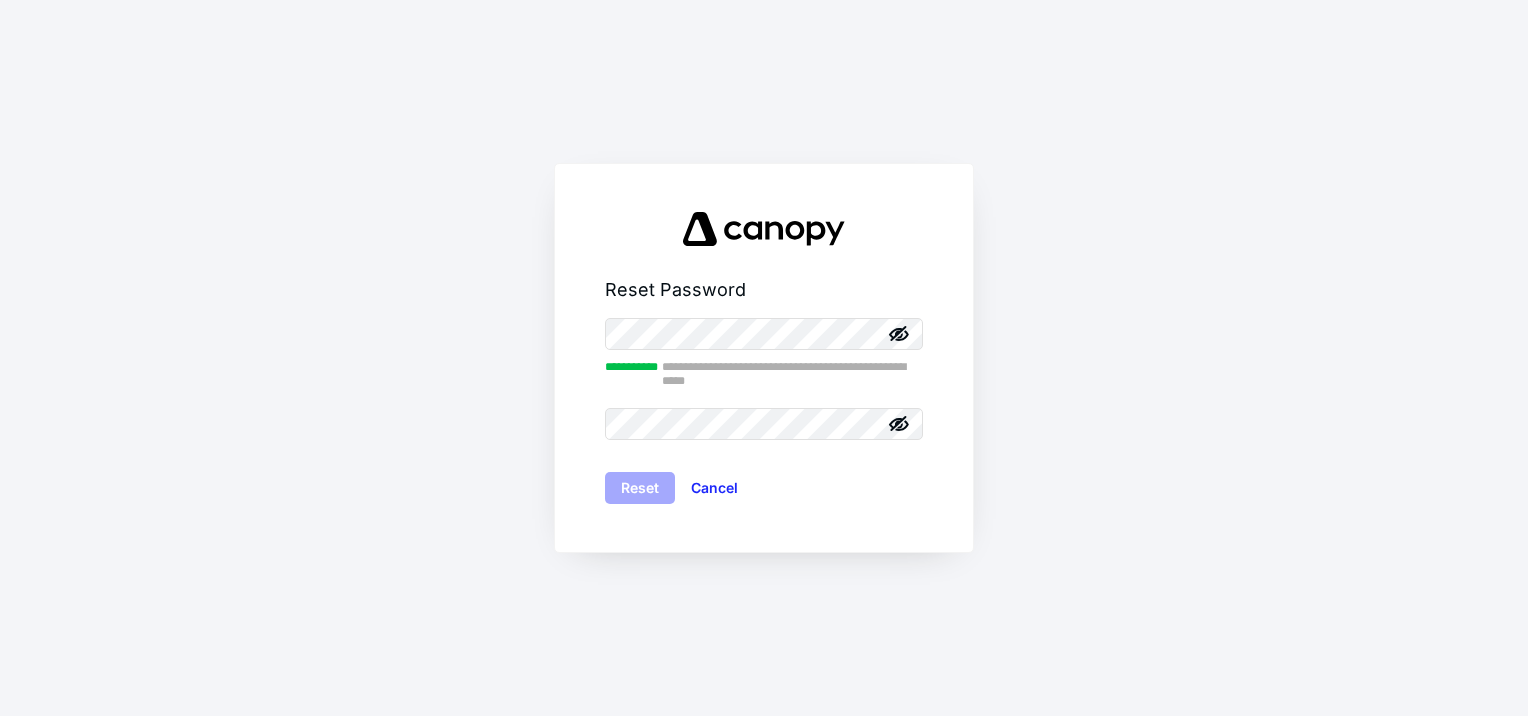 click 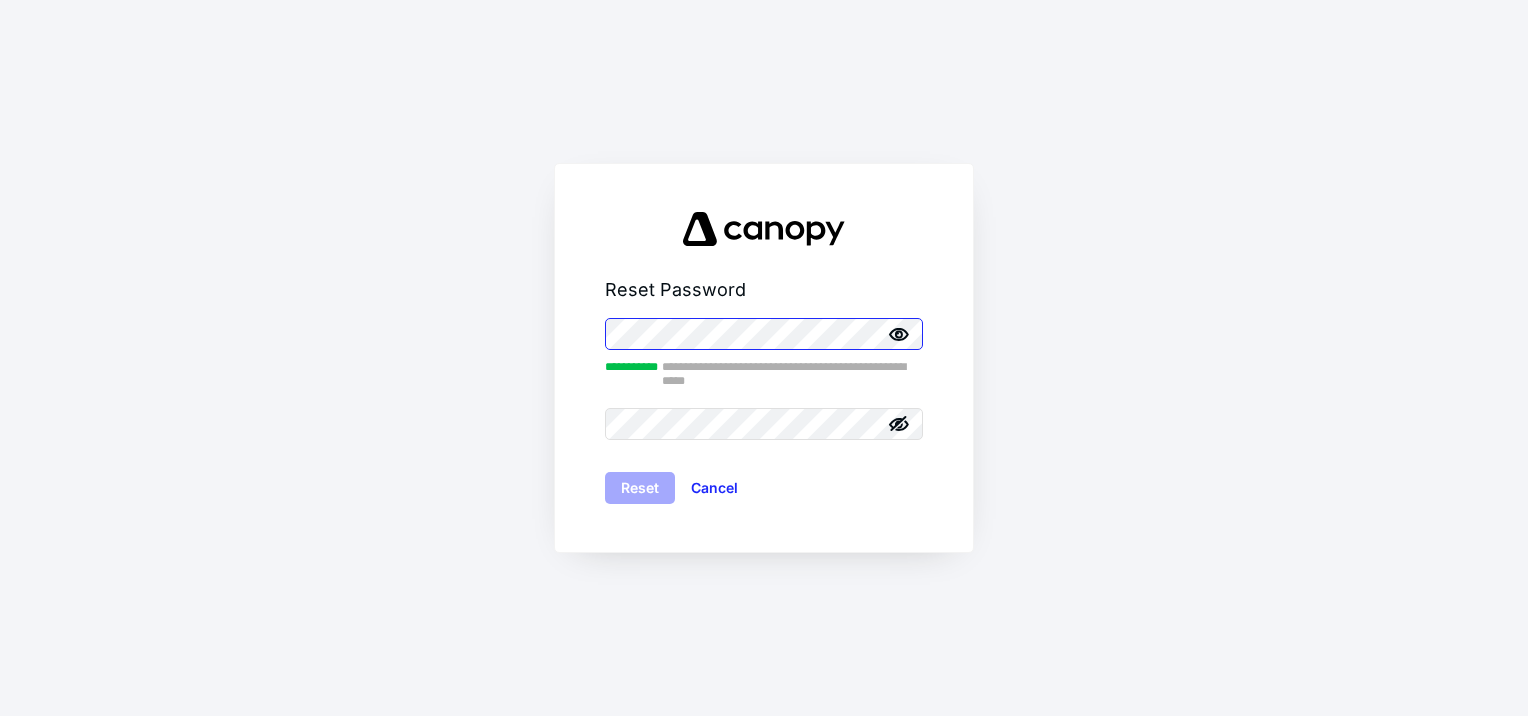 click on "**********" at bounding box center [764, 358] 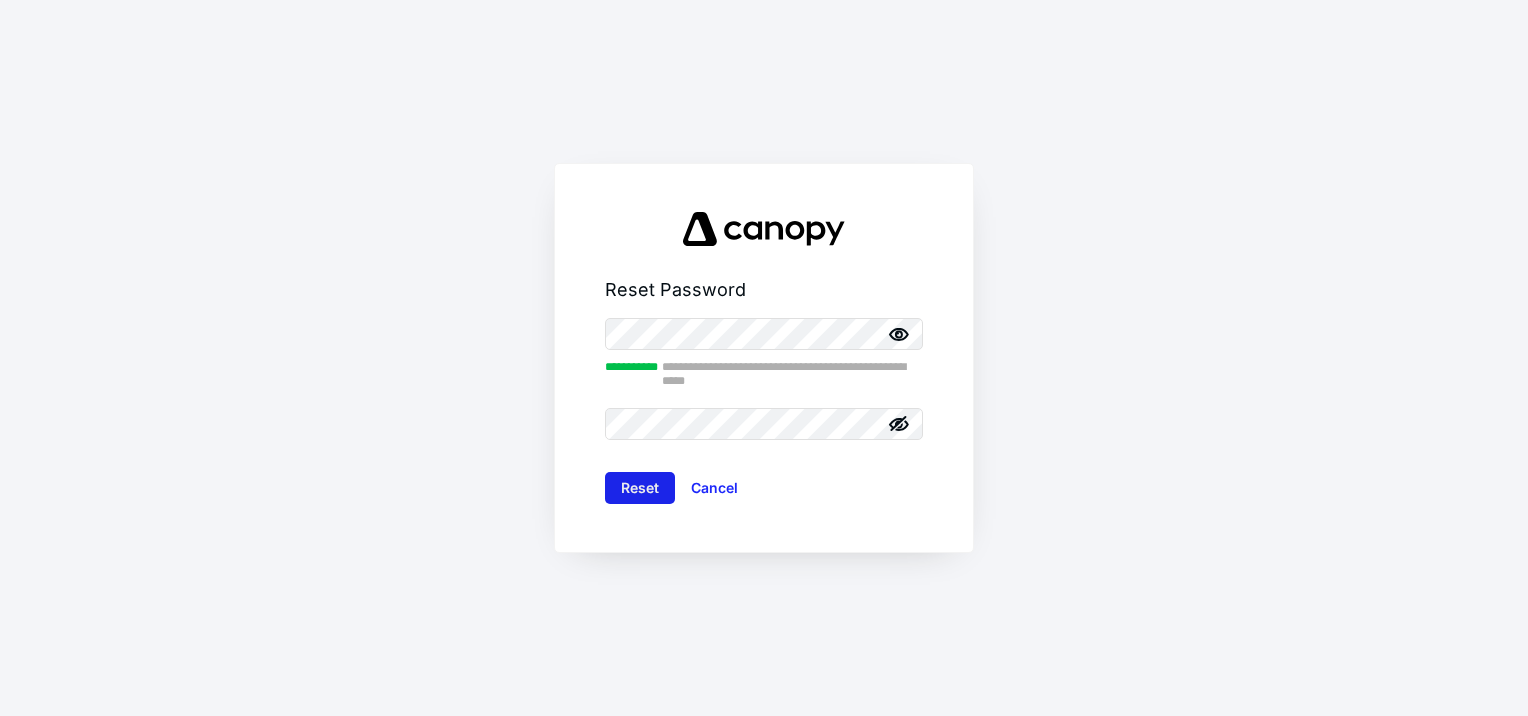 click on "Reset" at bounding box center [640, 488] 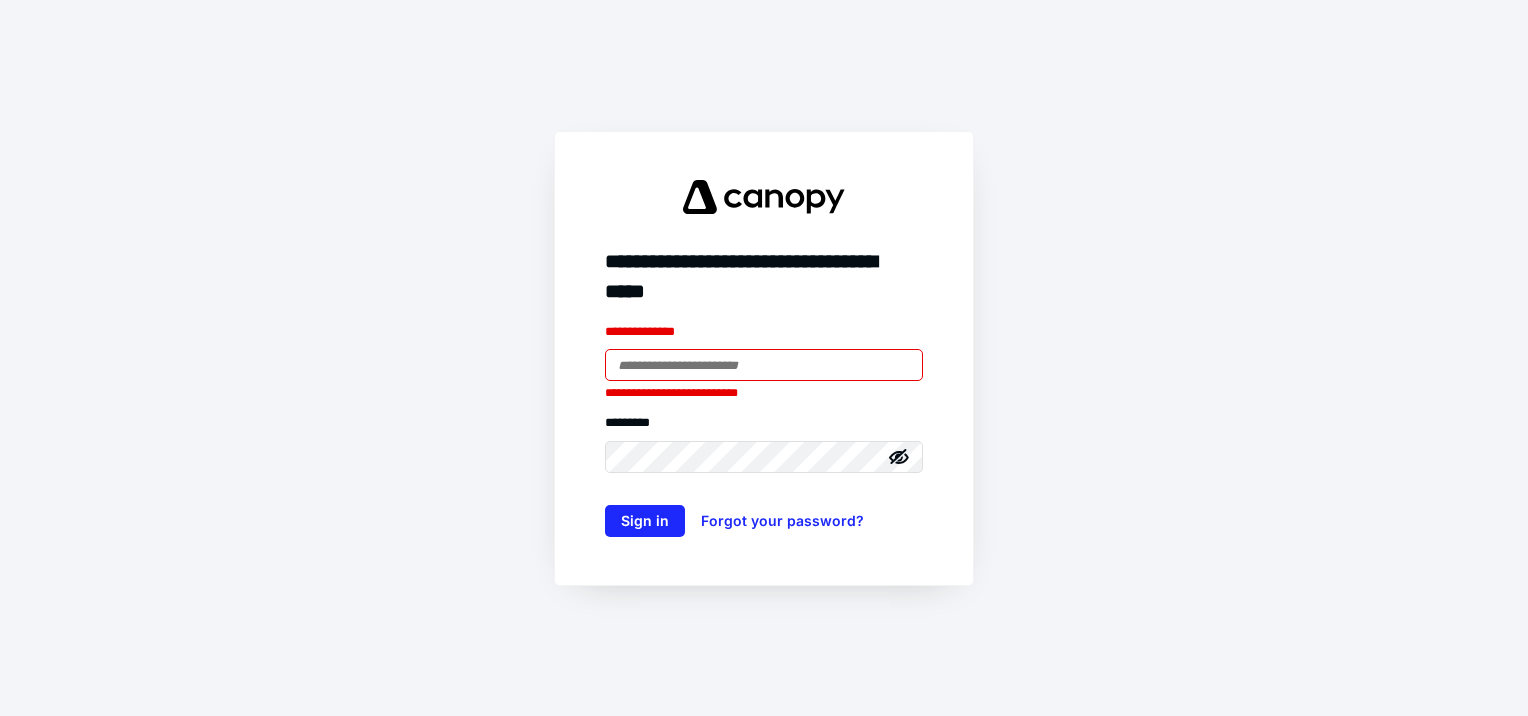 type on "**********" 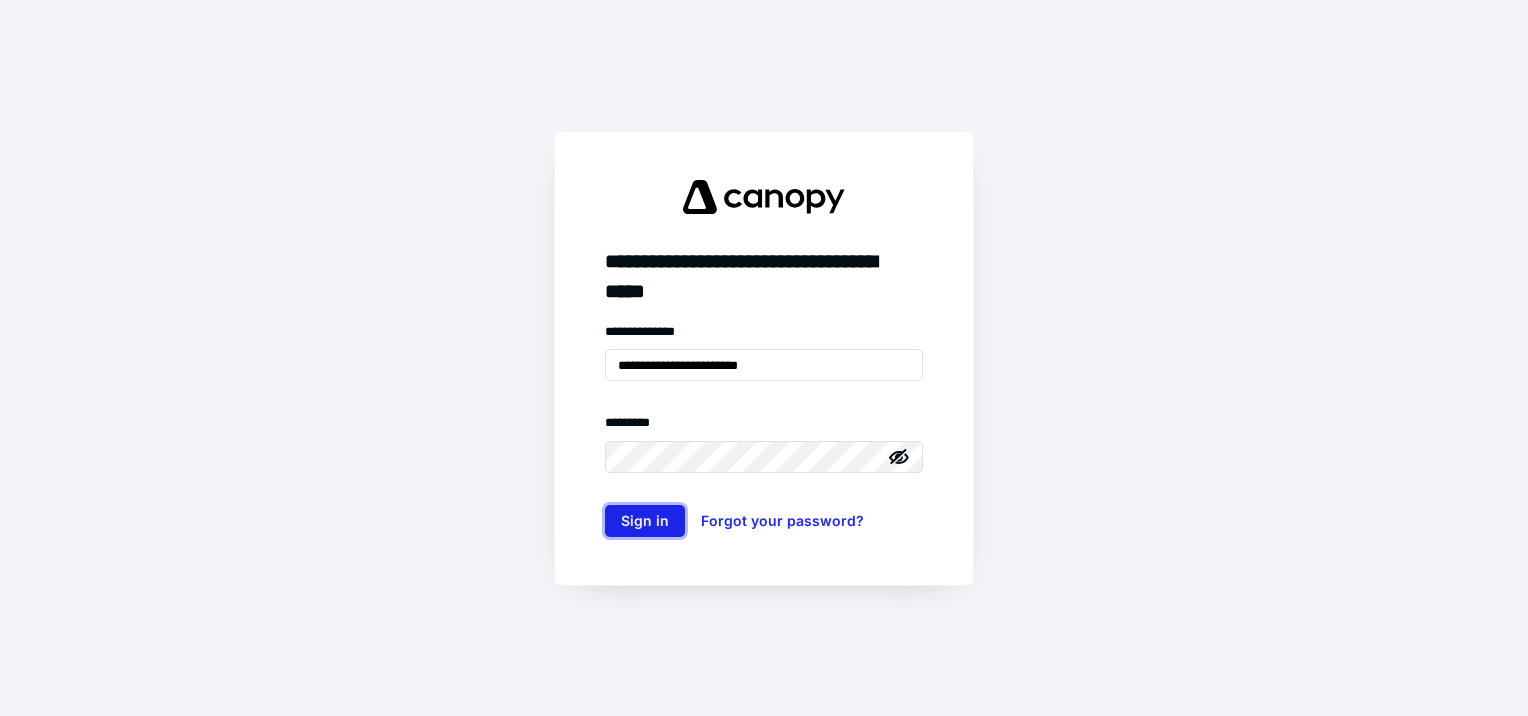 click on "Sign in" at bounding box center (645, 521) 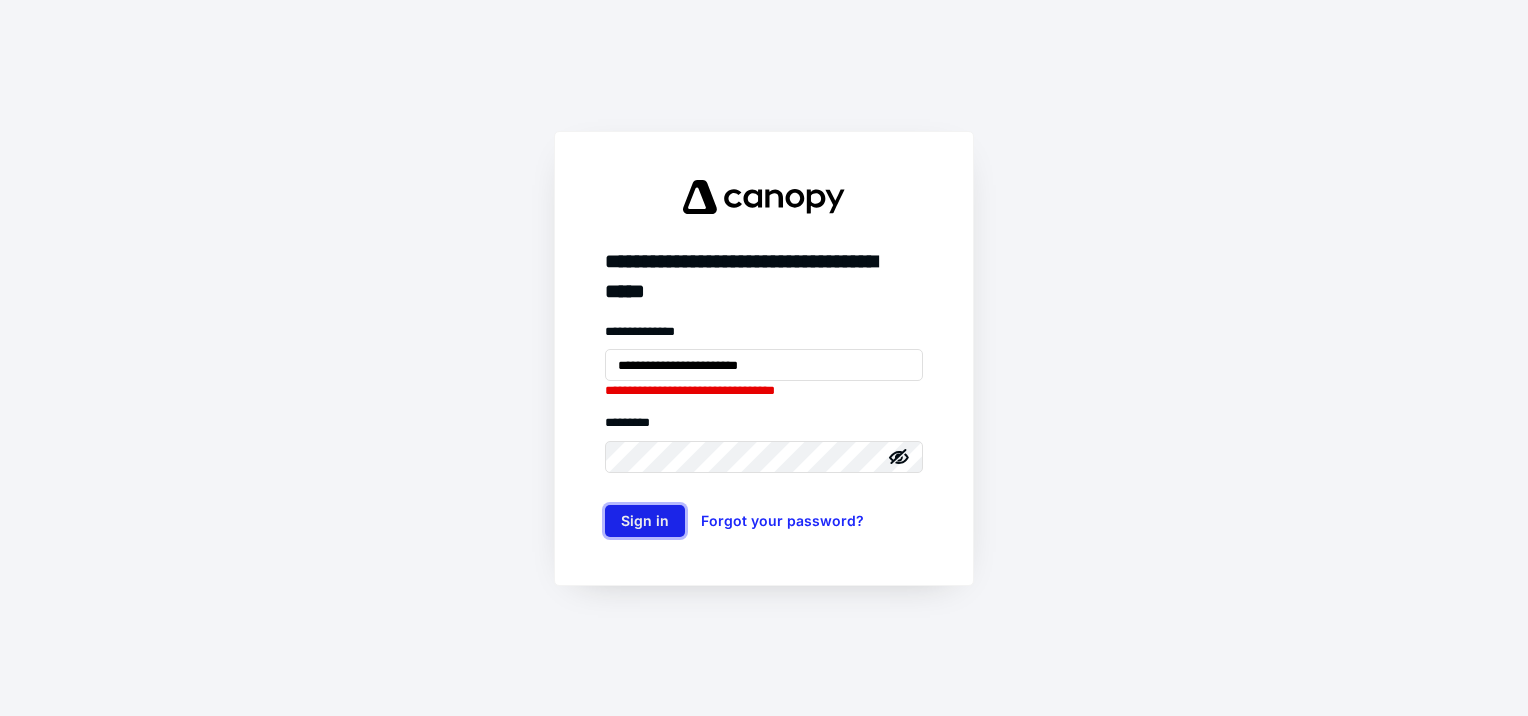 click on "Sign in" at bounding box center (645, 521) 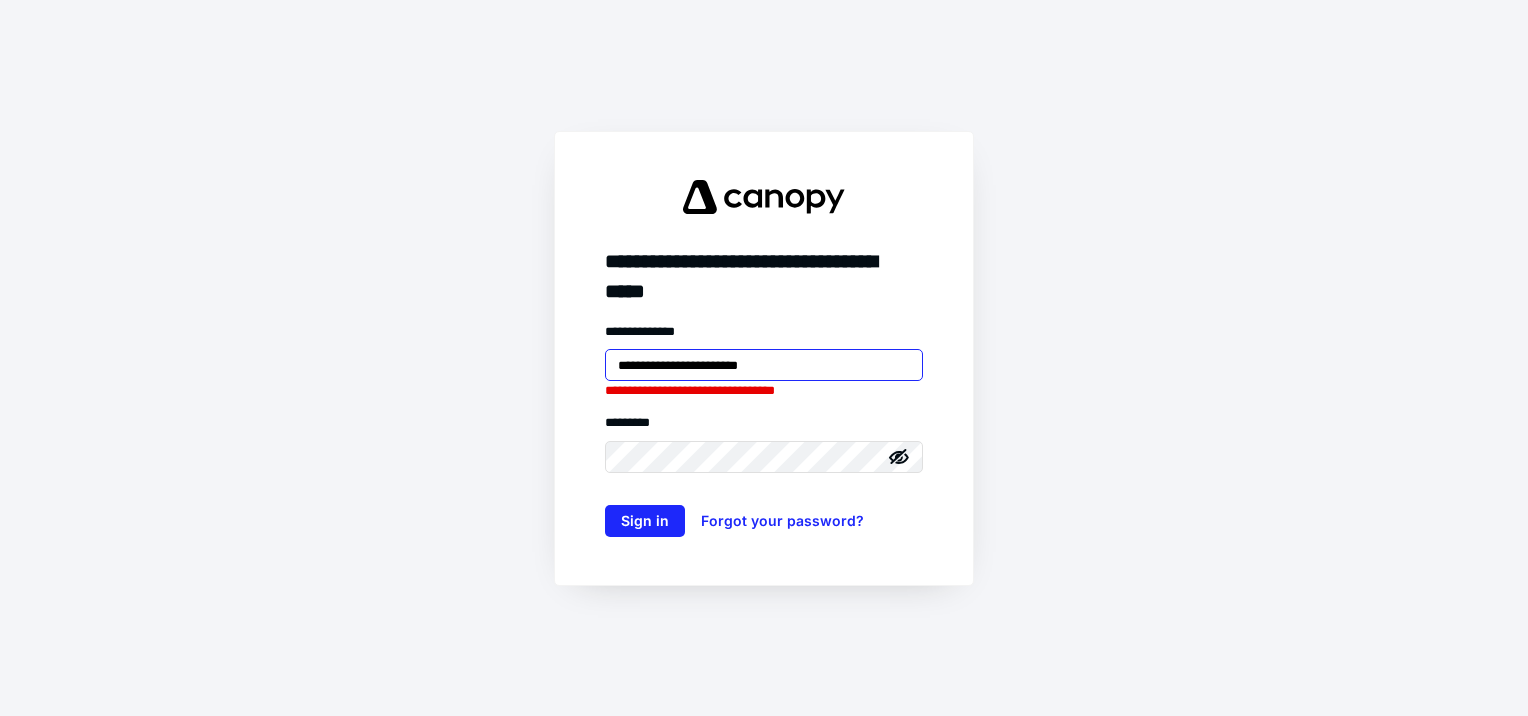 click on "**********" at bounding box center [764, 365] 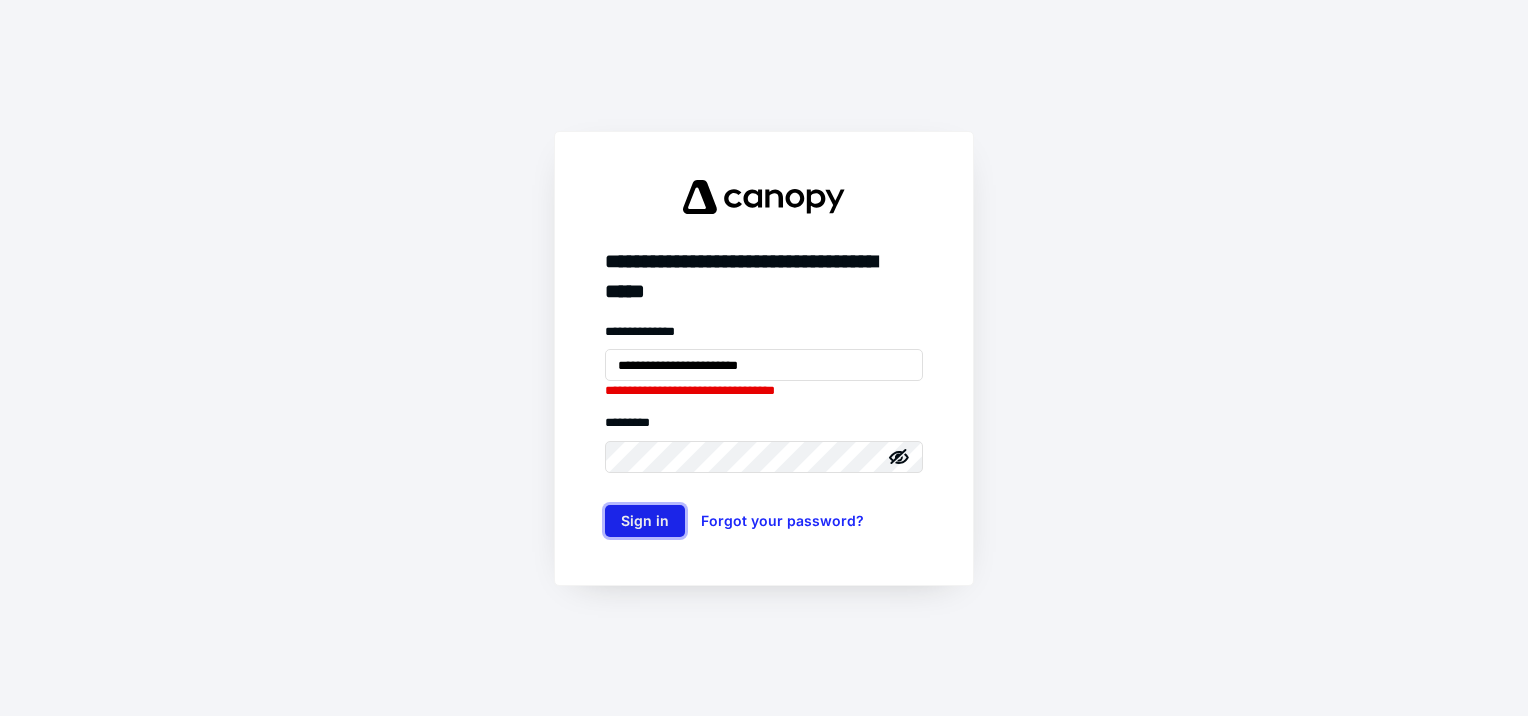 click on "Sign in" at bounding box center (645, 521) 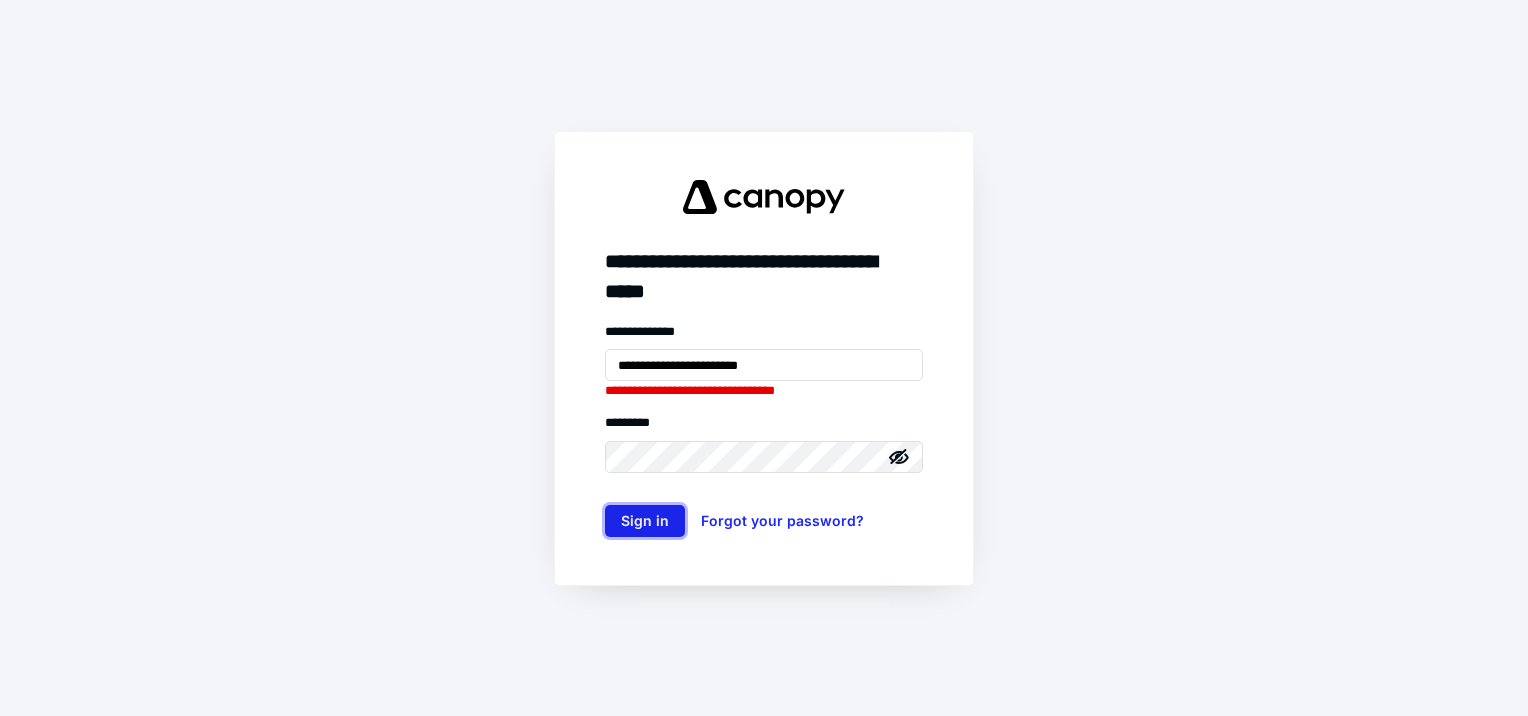 click on "Sign in" at bounding box center [645, 521] 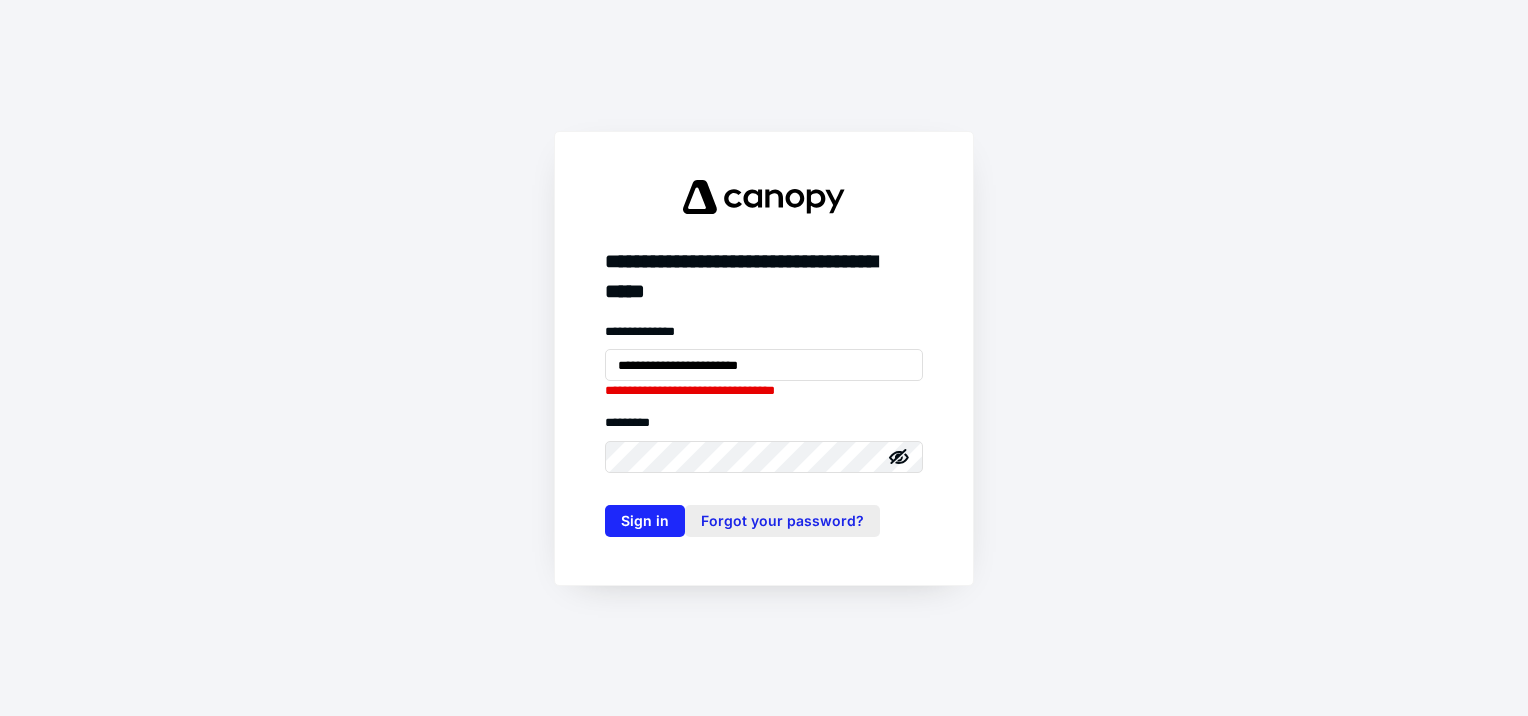 click on "Forgot your password?" at bounding box center (782, 521) 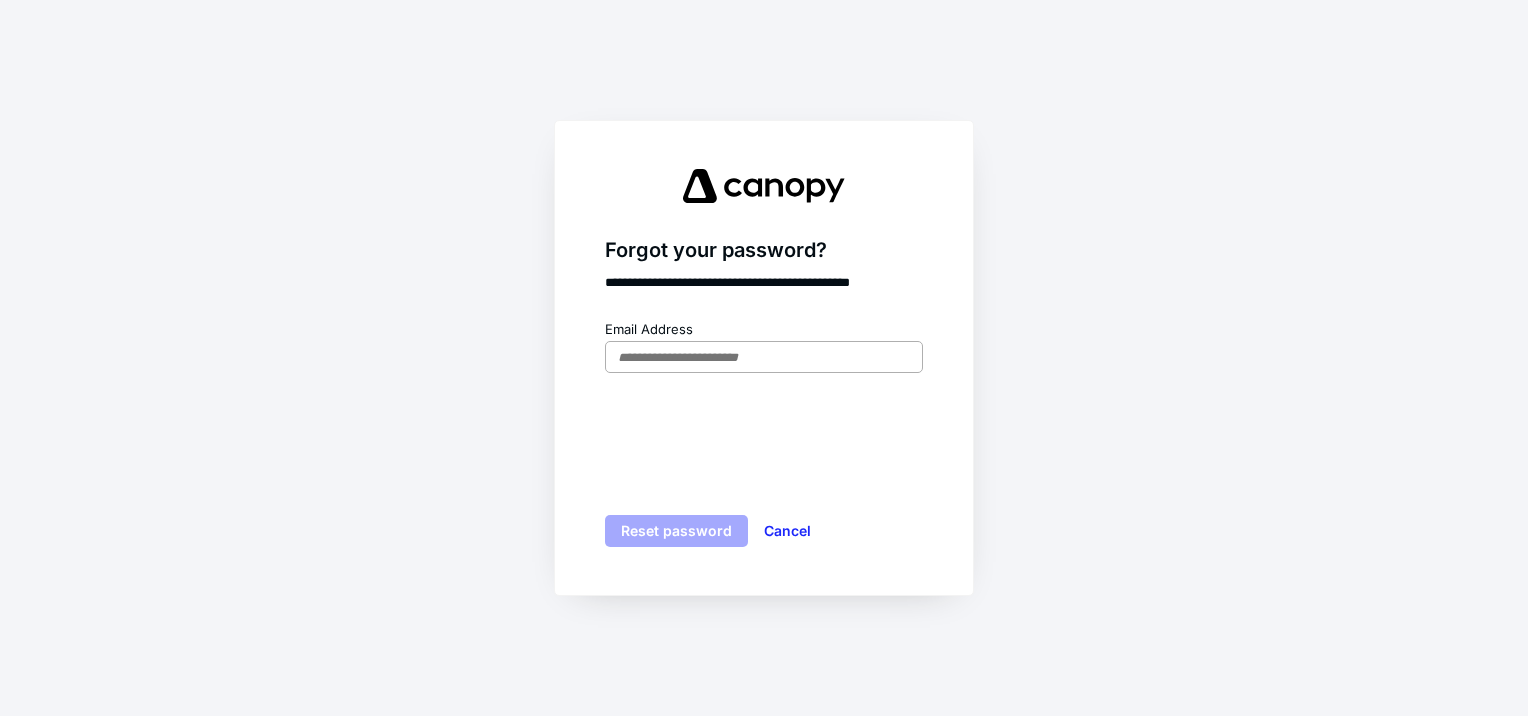 click at bounding box center (764, 357) 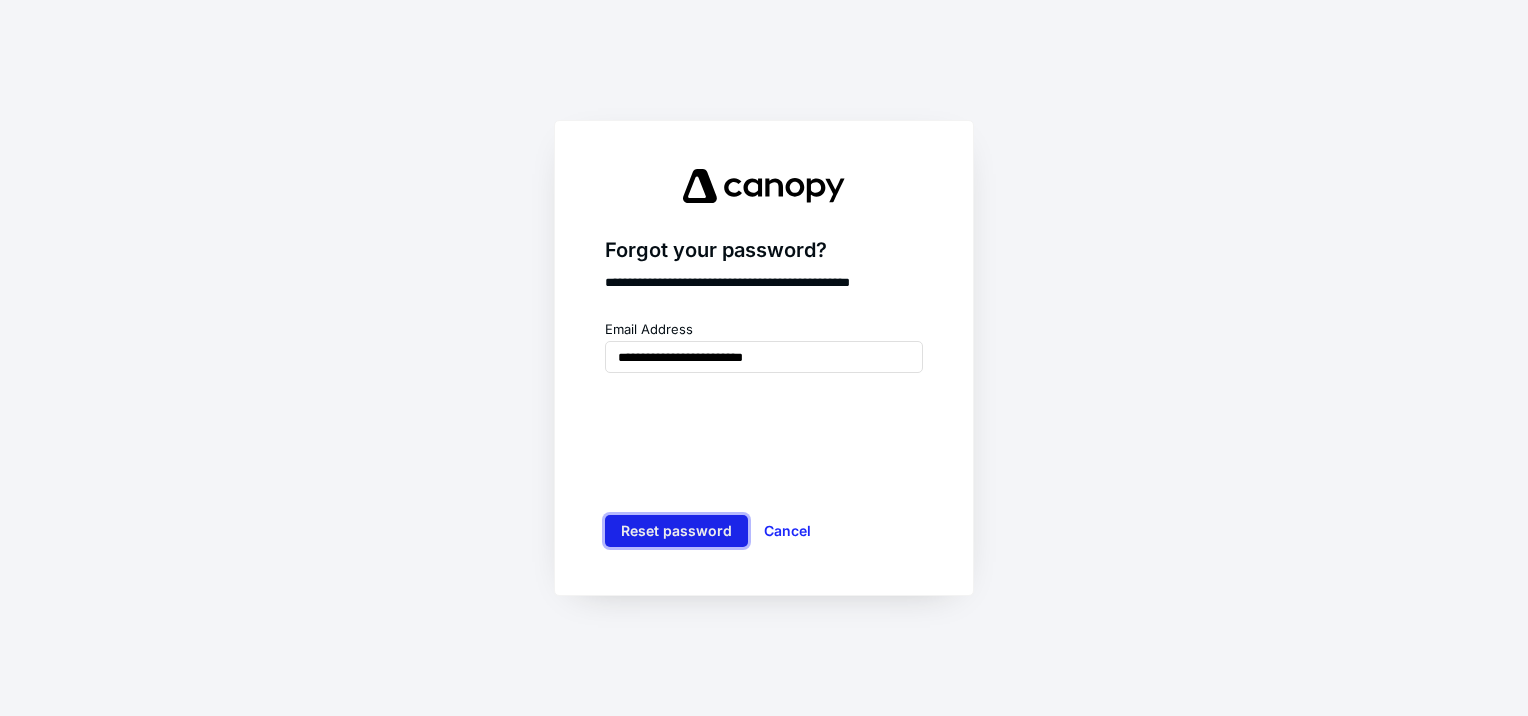 click on "Reset password" at bounding box center [676, 531] 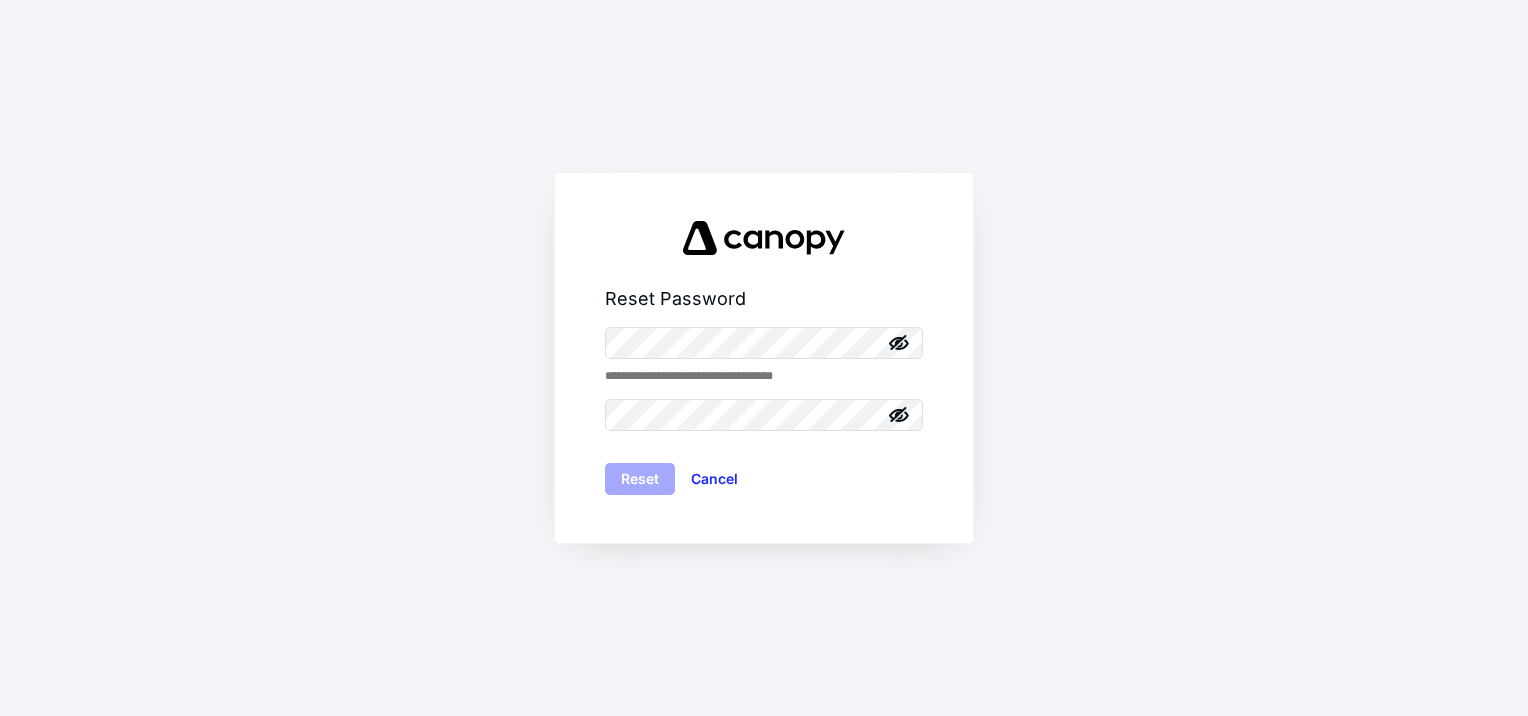 scroll, scrollTop: 0, scrollLeft: 0, axis: both 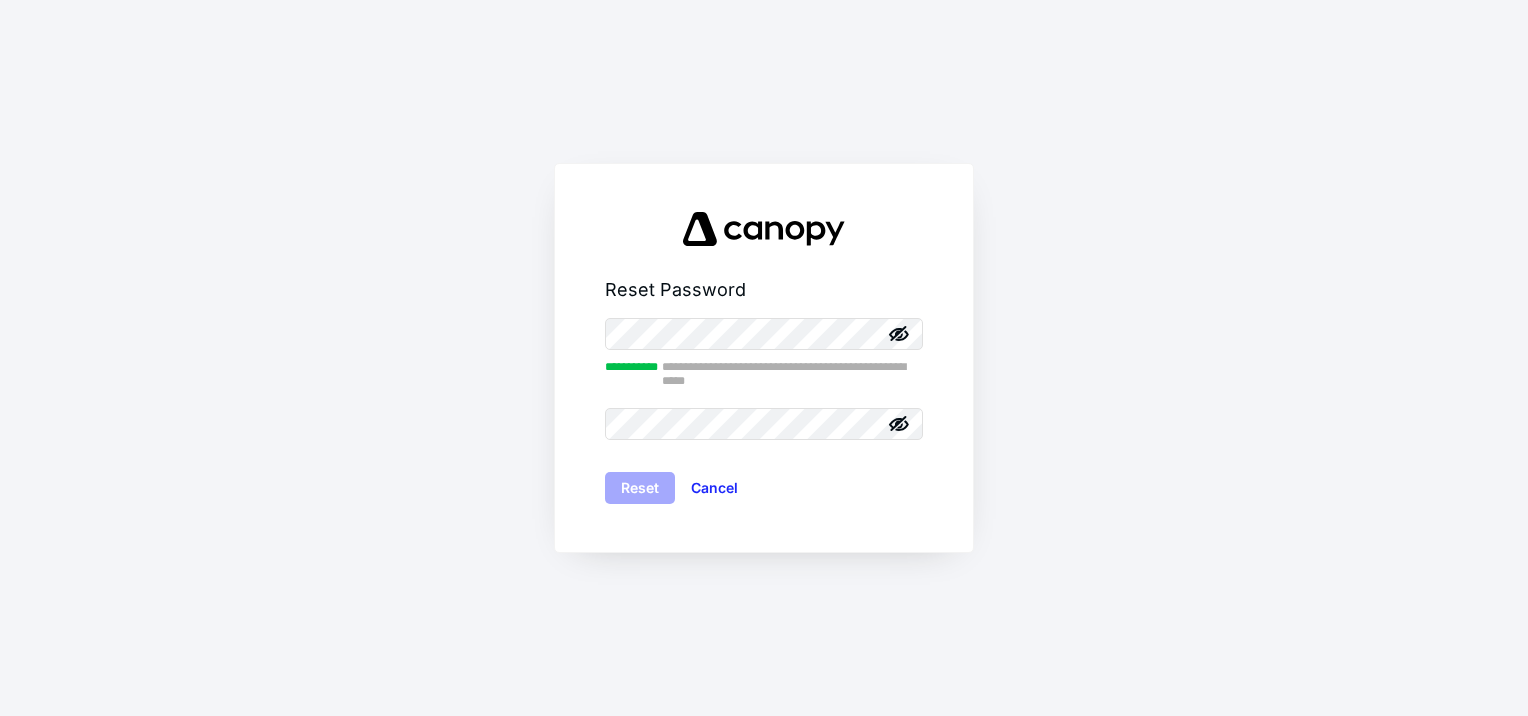 click 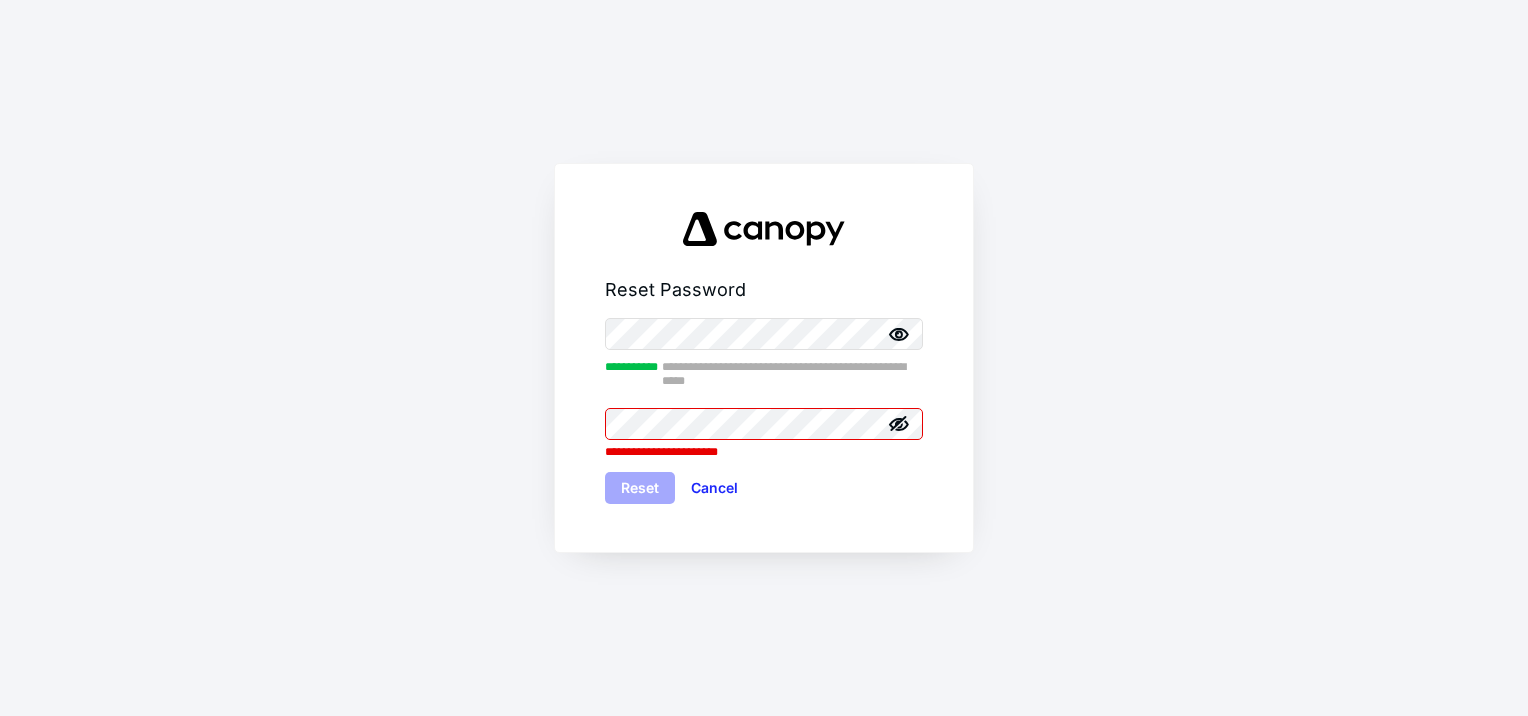 click on "**********" at bounding box center [764, 358] 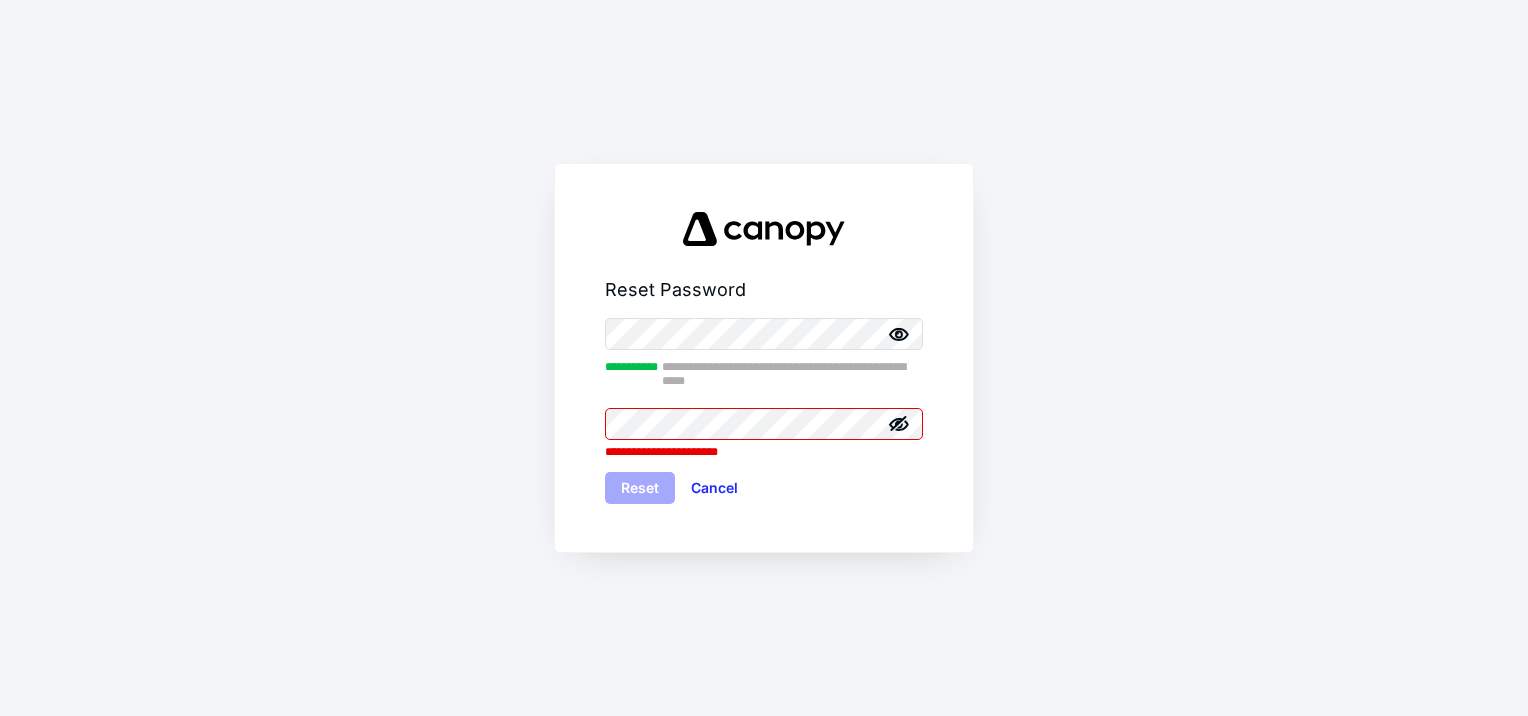 click 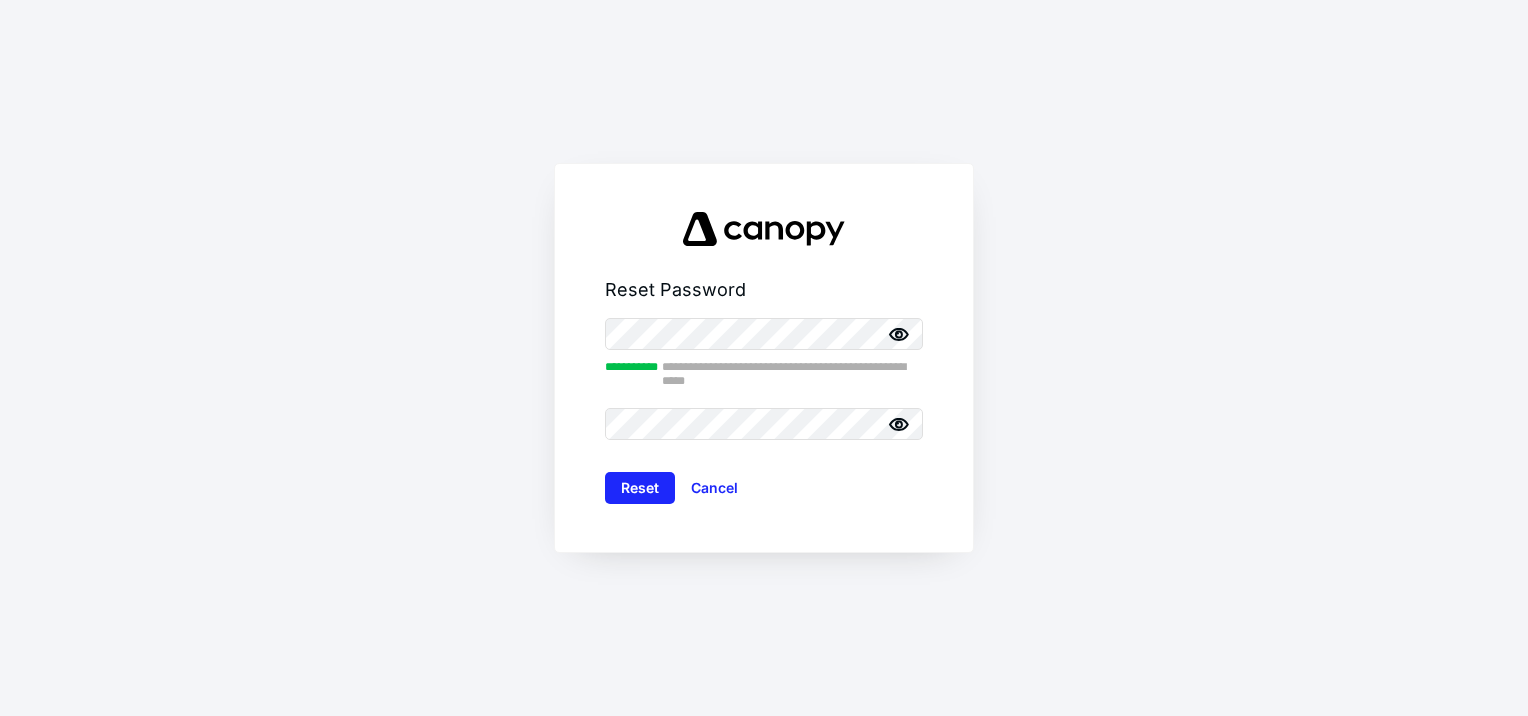 click on "**********" at bounding box center [764, 411] 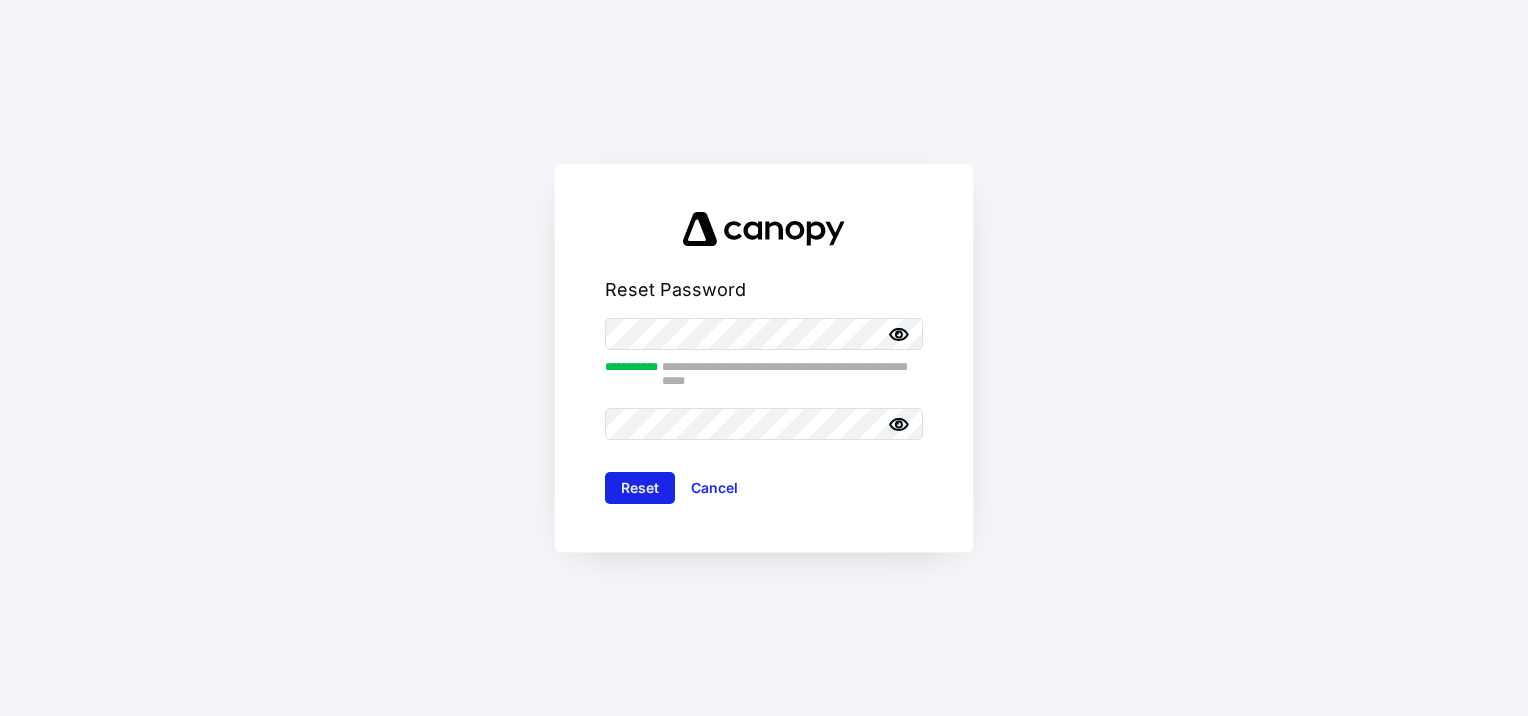 click on "Reset" at bounding box center (640, 488) 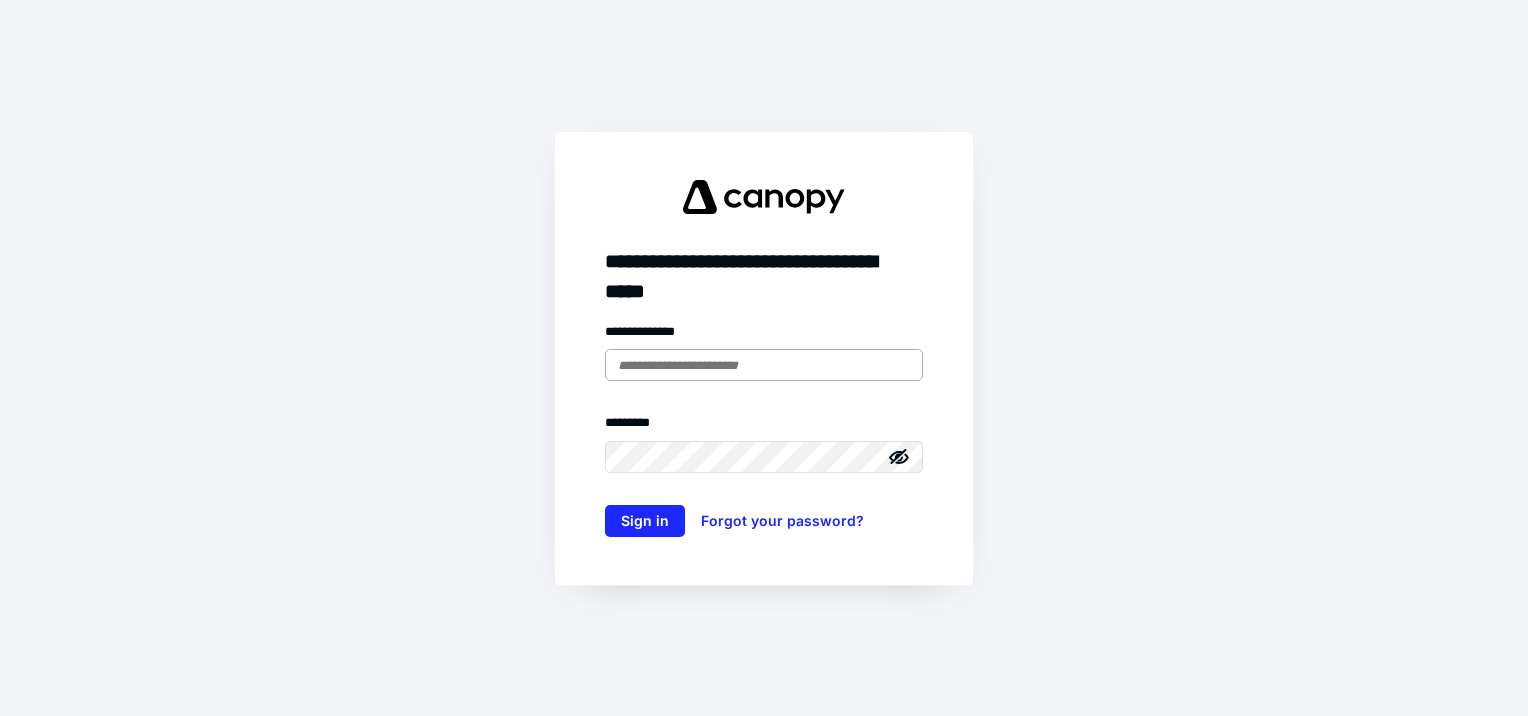 type on "**********" 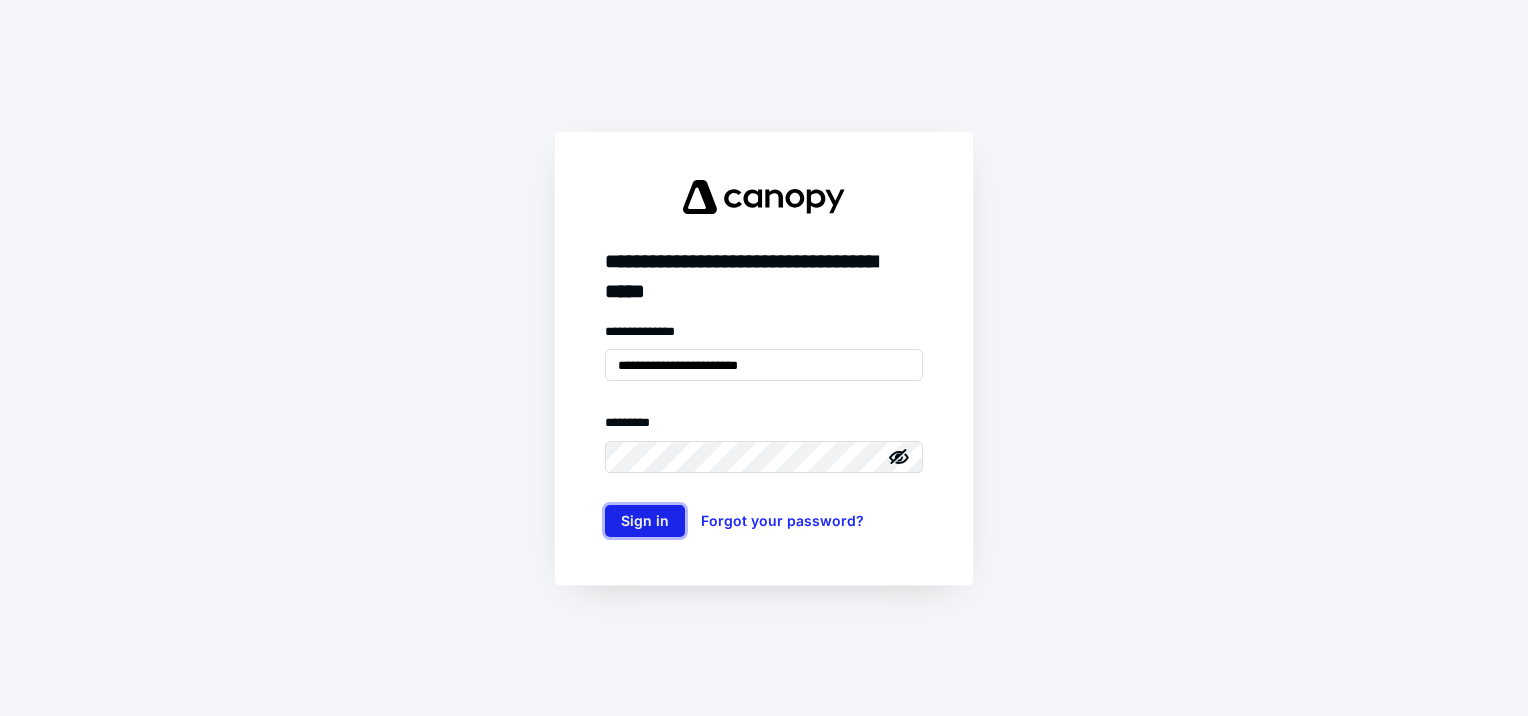click on "Sign in" at bounding box center [645, 521] 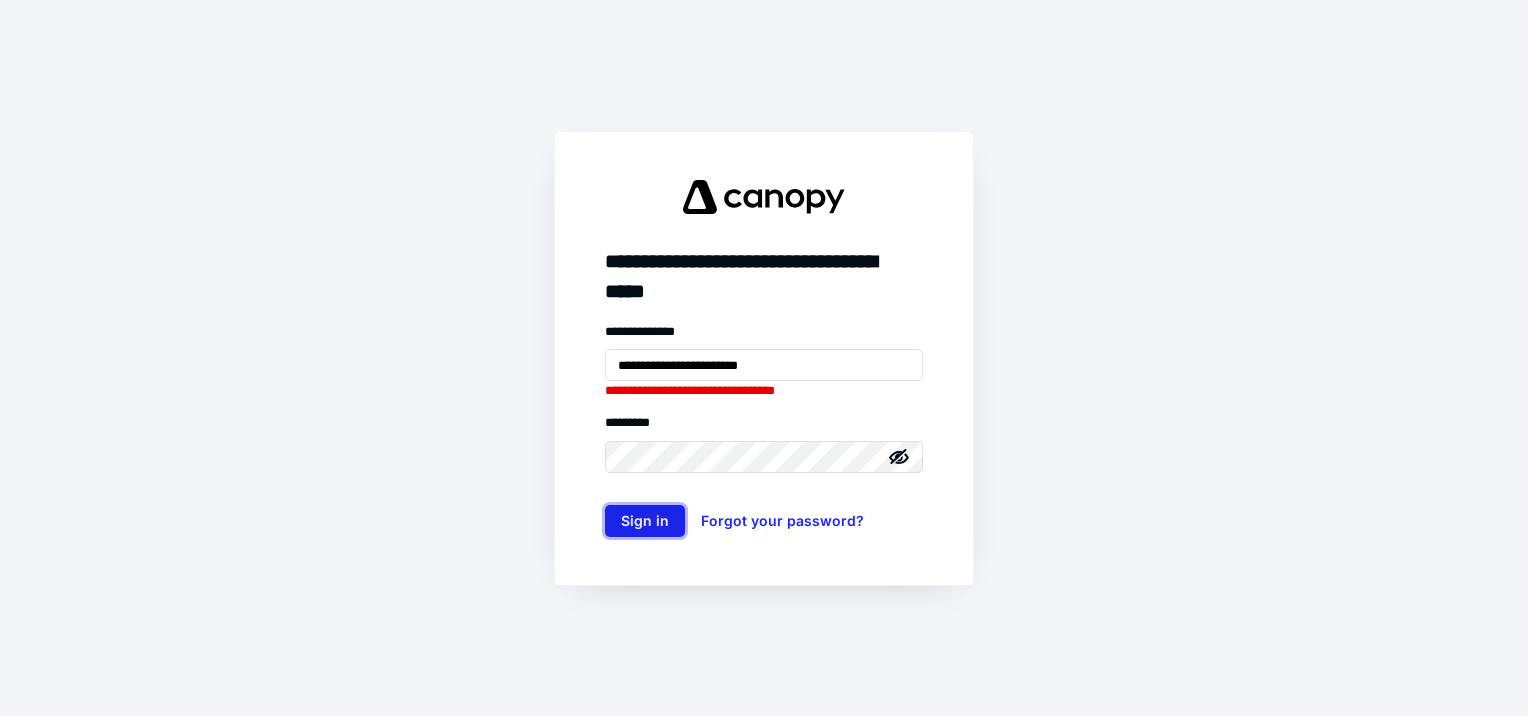 click on "Sign in" at bounding box center [645, 521] 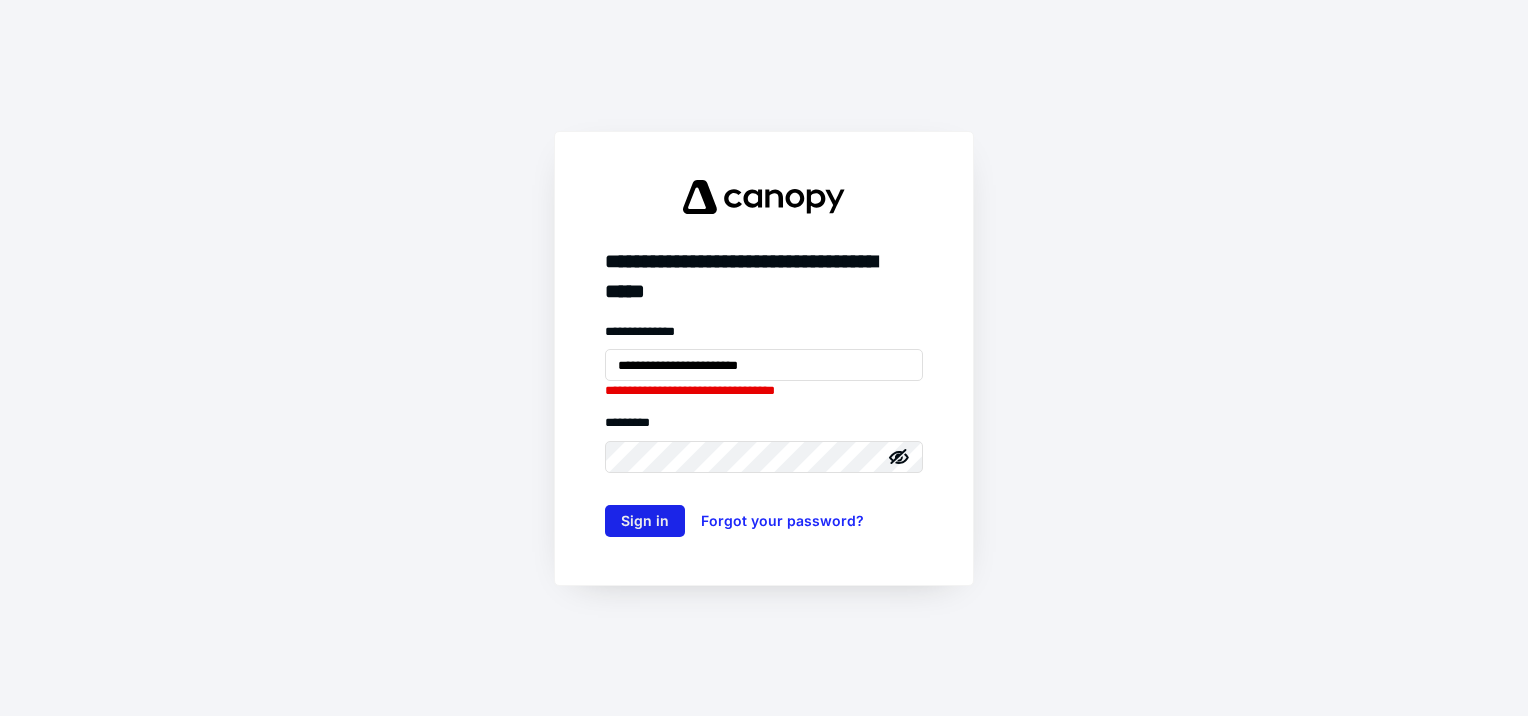 click on "Sign in" at bounding box center [645, 521] 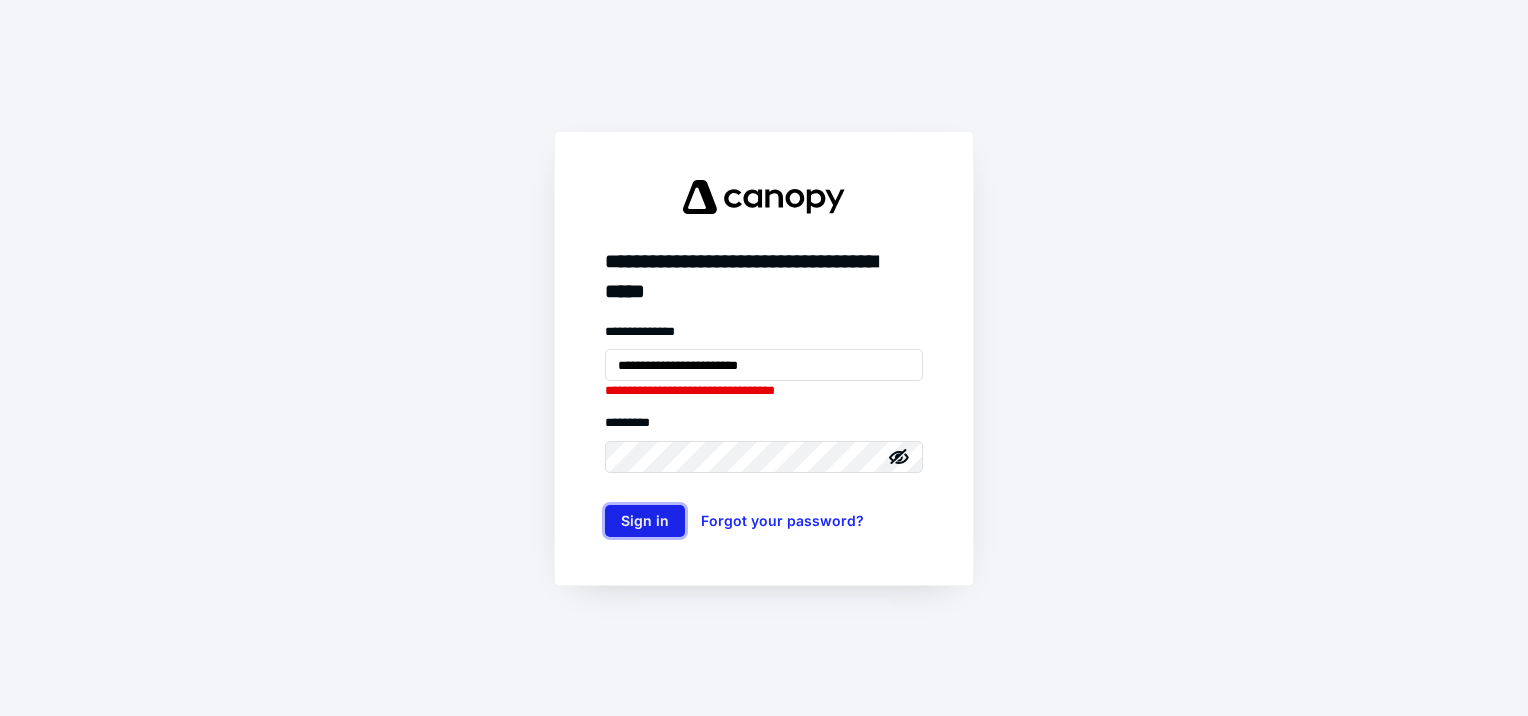click on "Sign in" at bounding box center (645, 521) 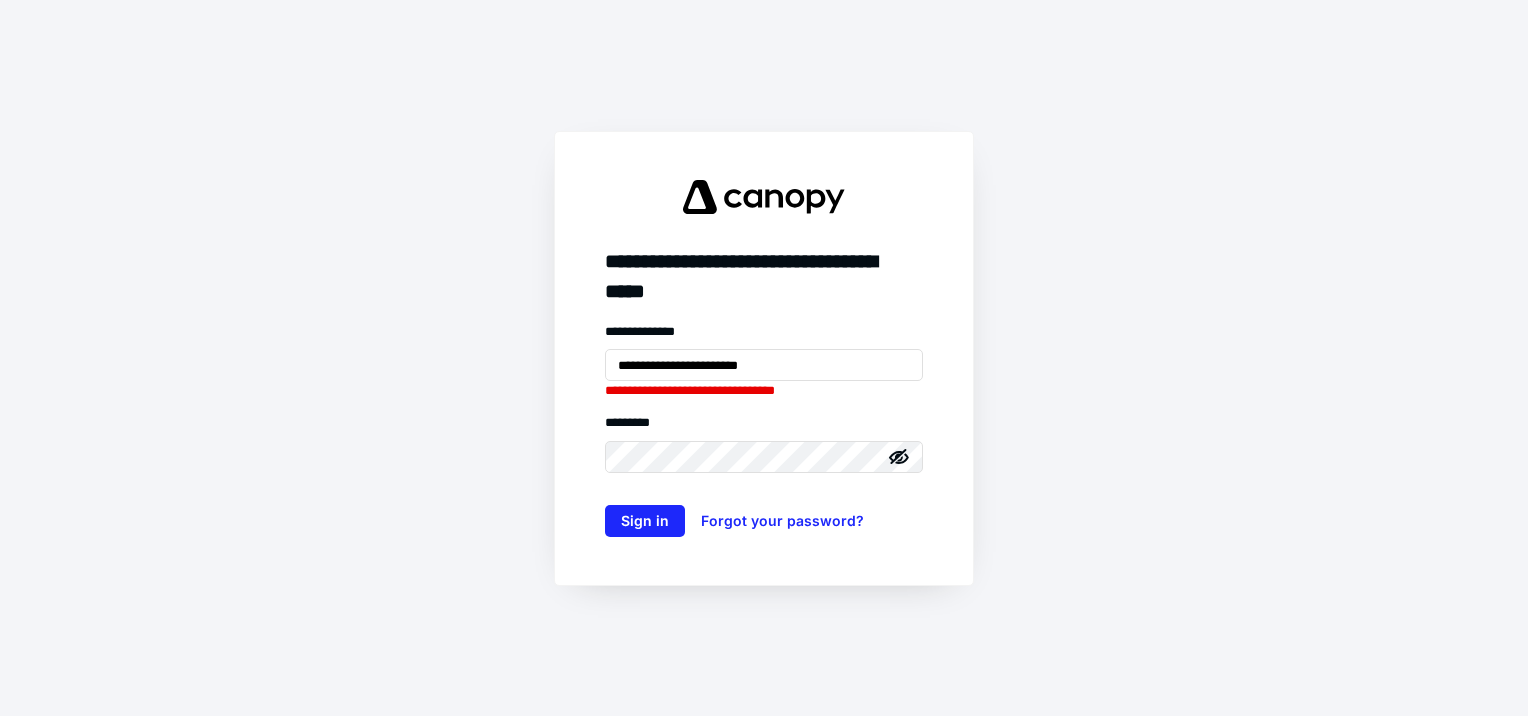 click 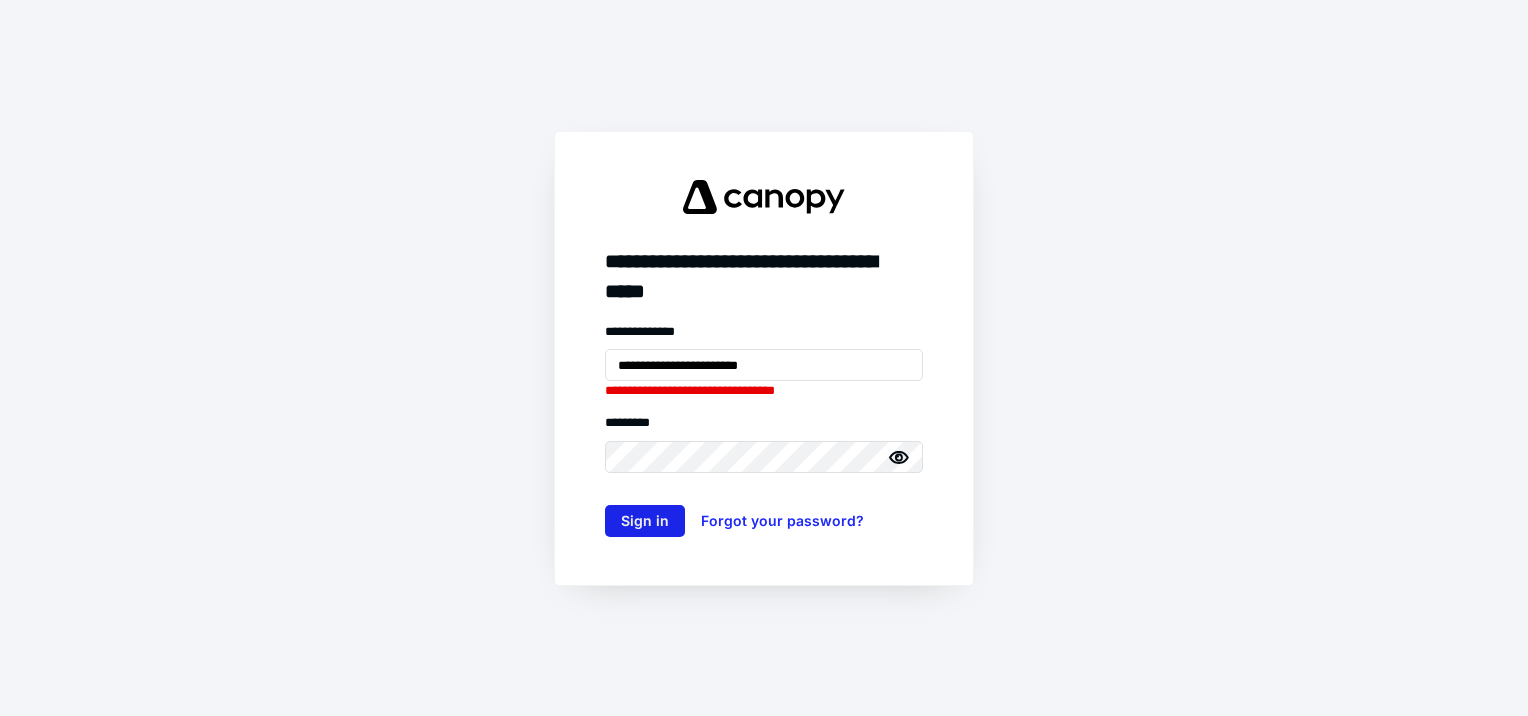 click on "Sign in" at bounding box center (645, 521) 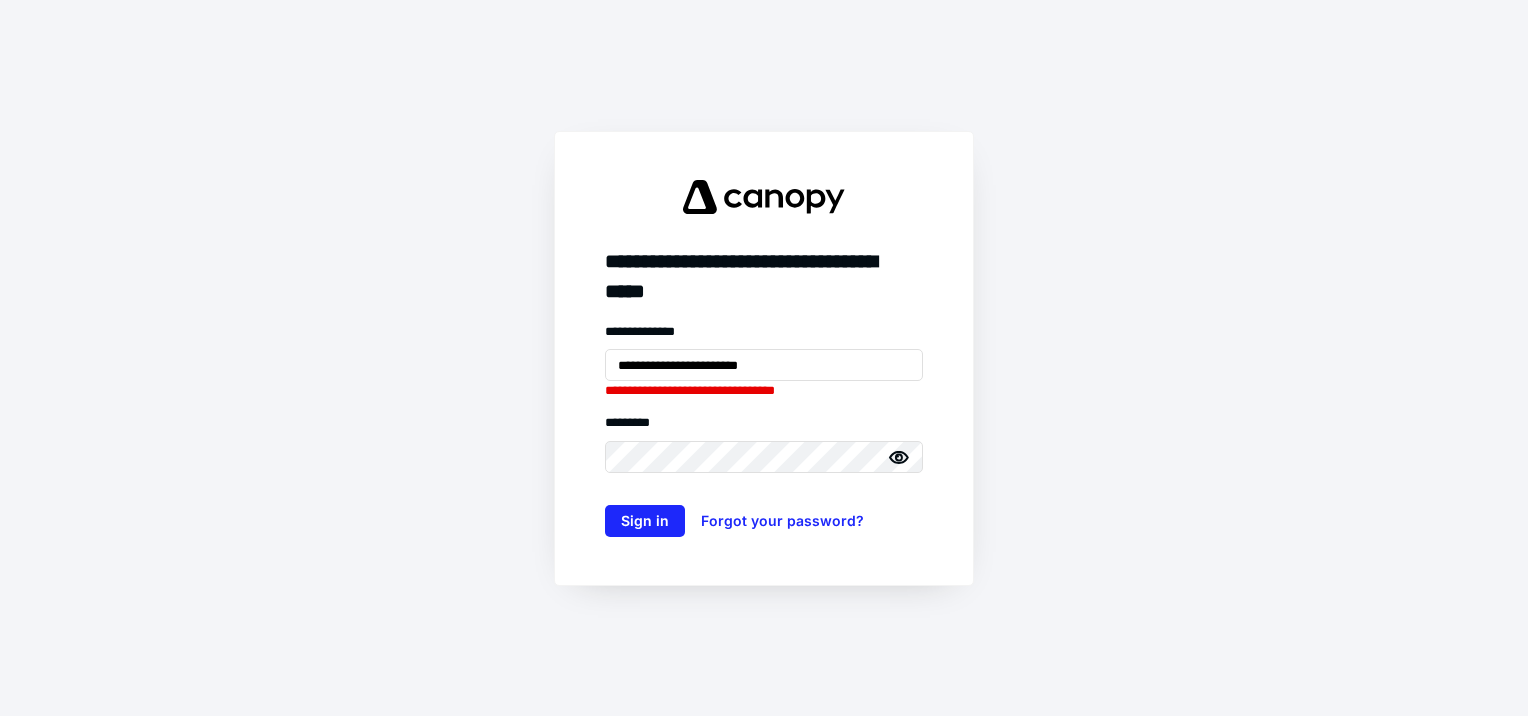 click 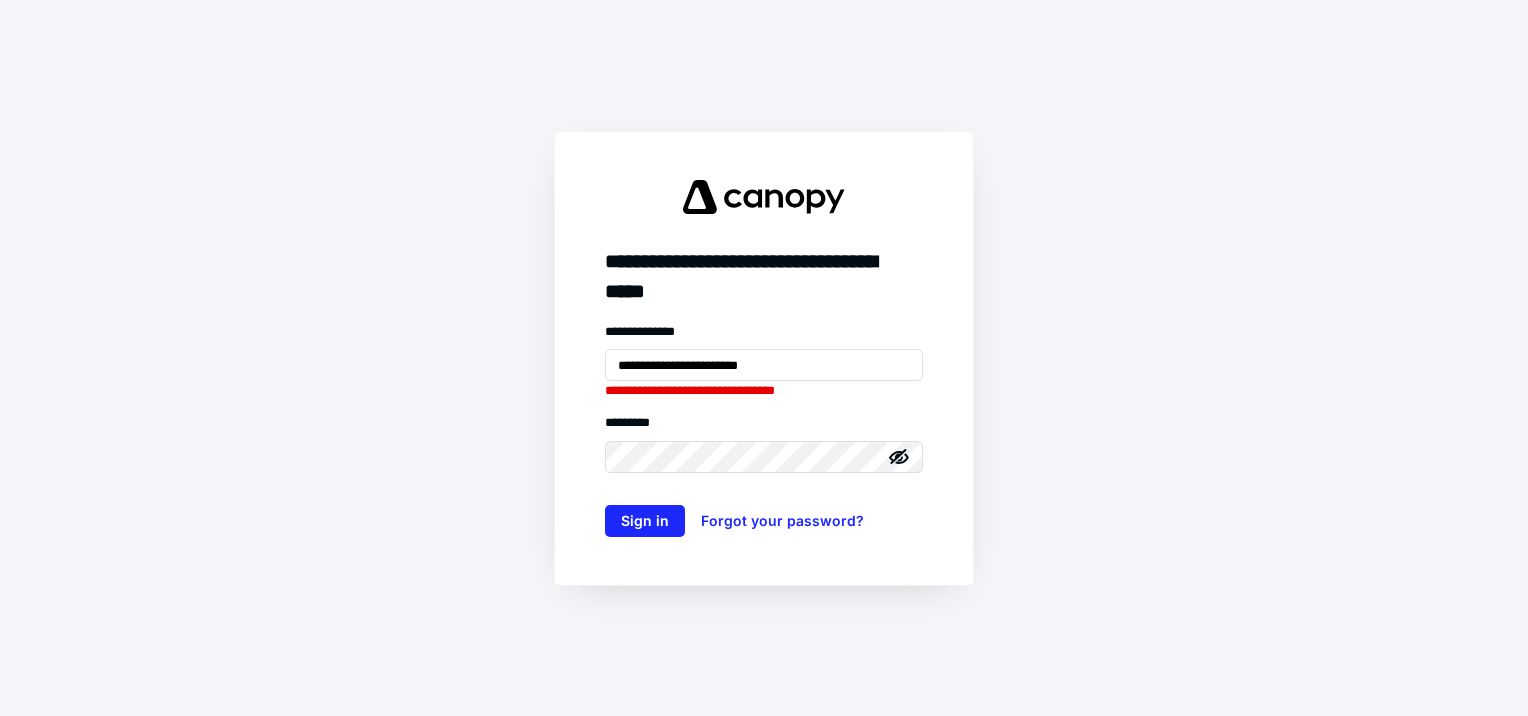 click 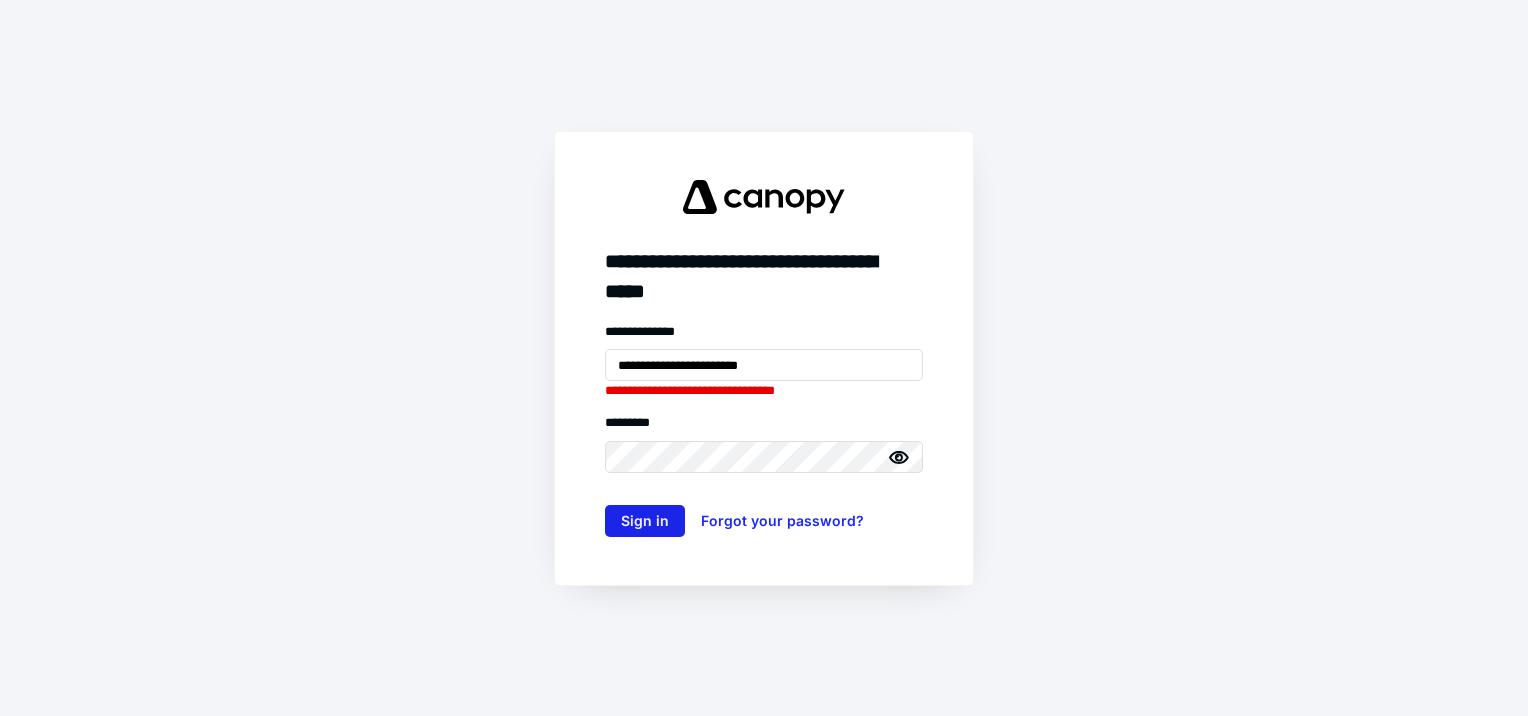 click on "Sign in" at bounding box center [645, 521] 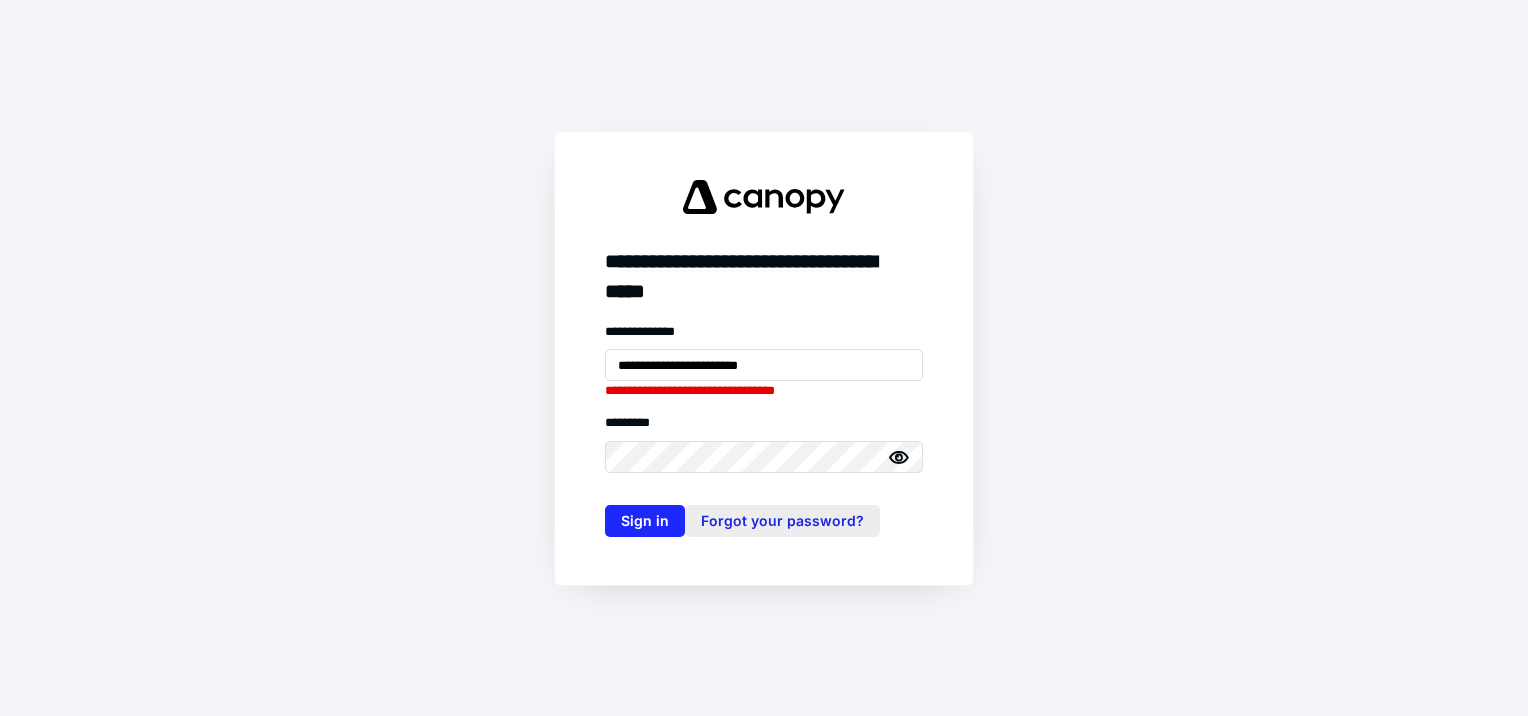click on "Forgot your password?" at bounding box center (782, 521) 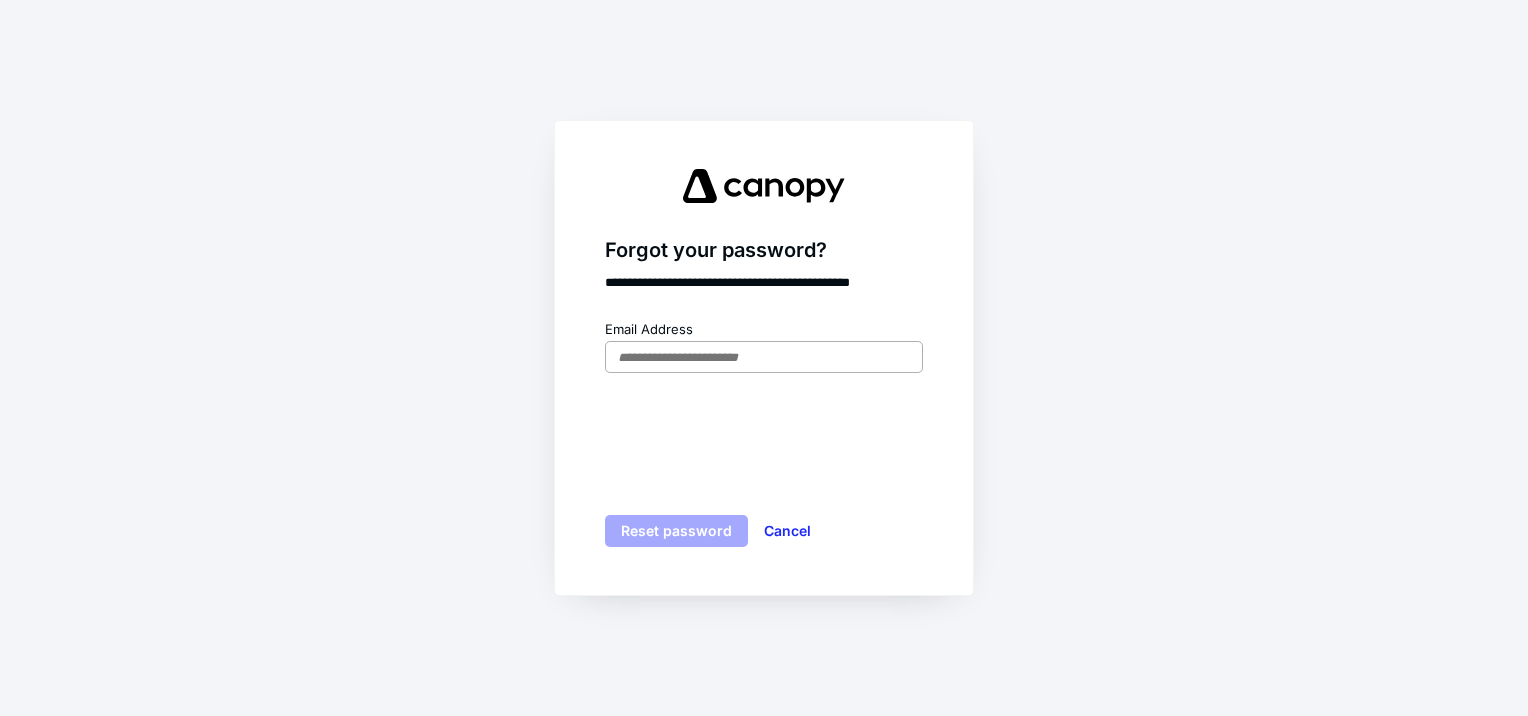 click at bounding box center (764, 357) 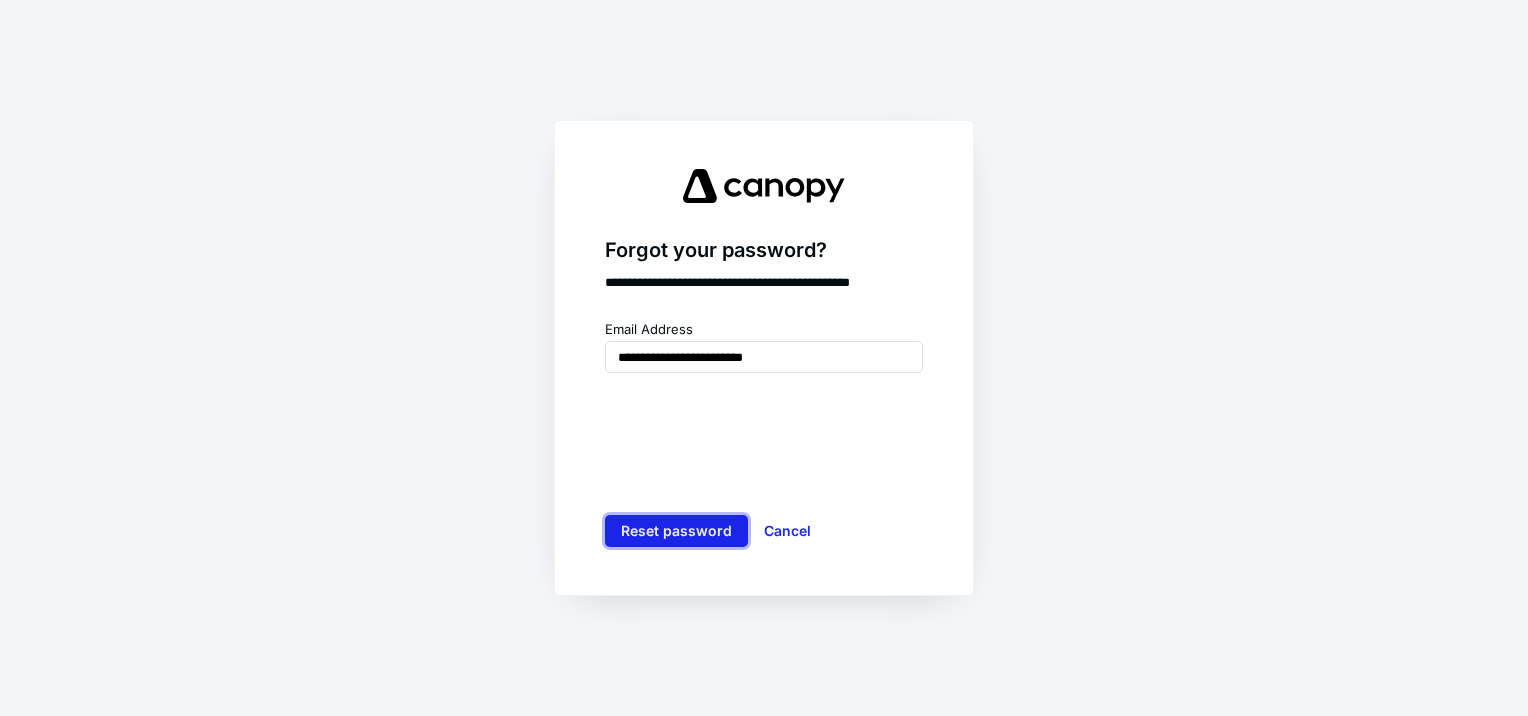 click on "Reset password" at bounding box center (676, 531) 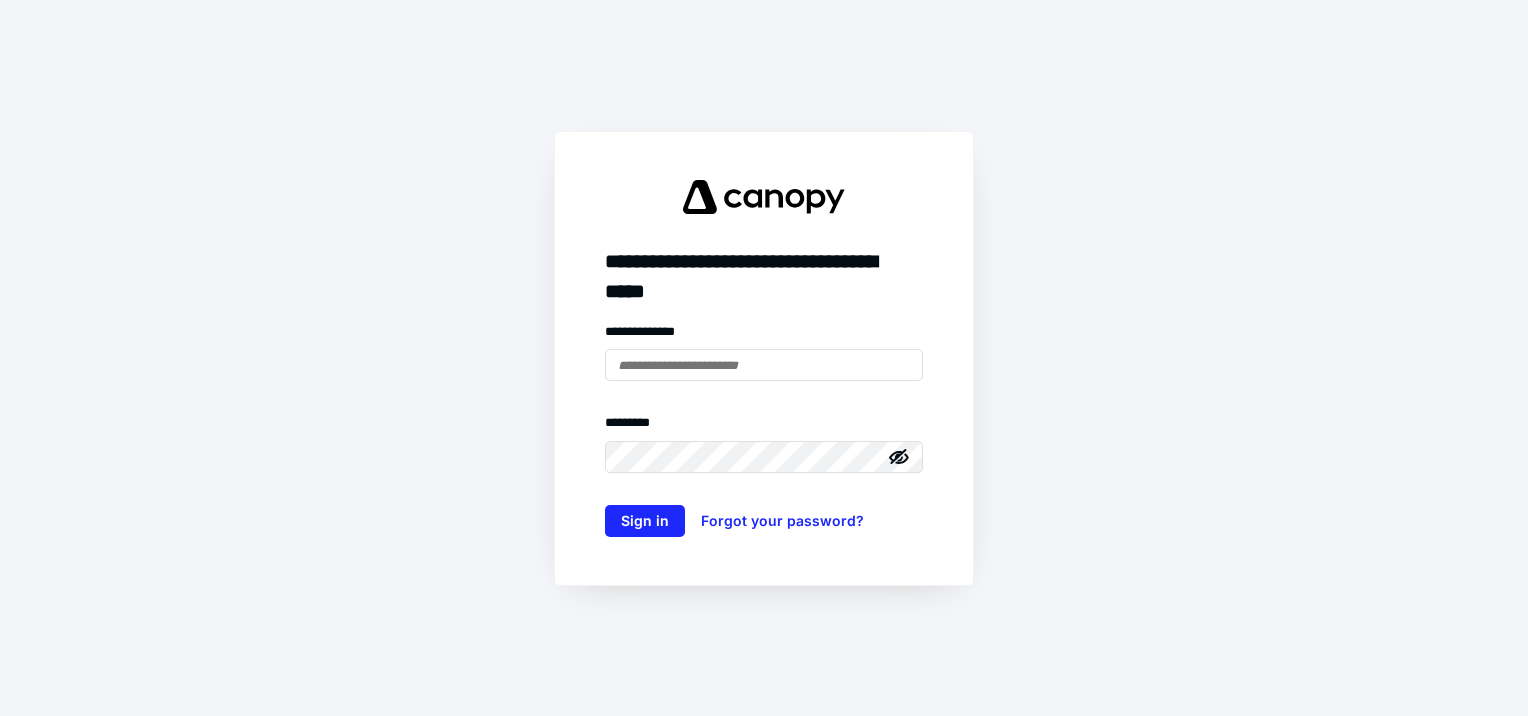 type on "**********" 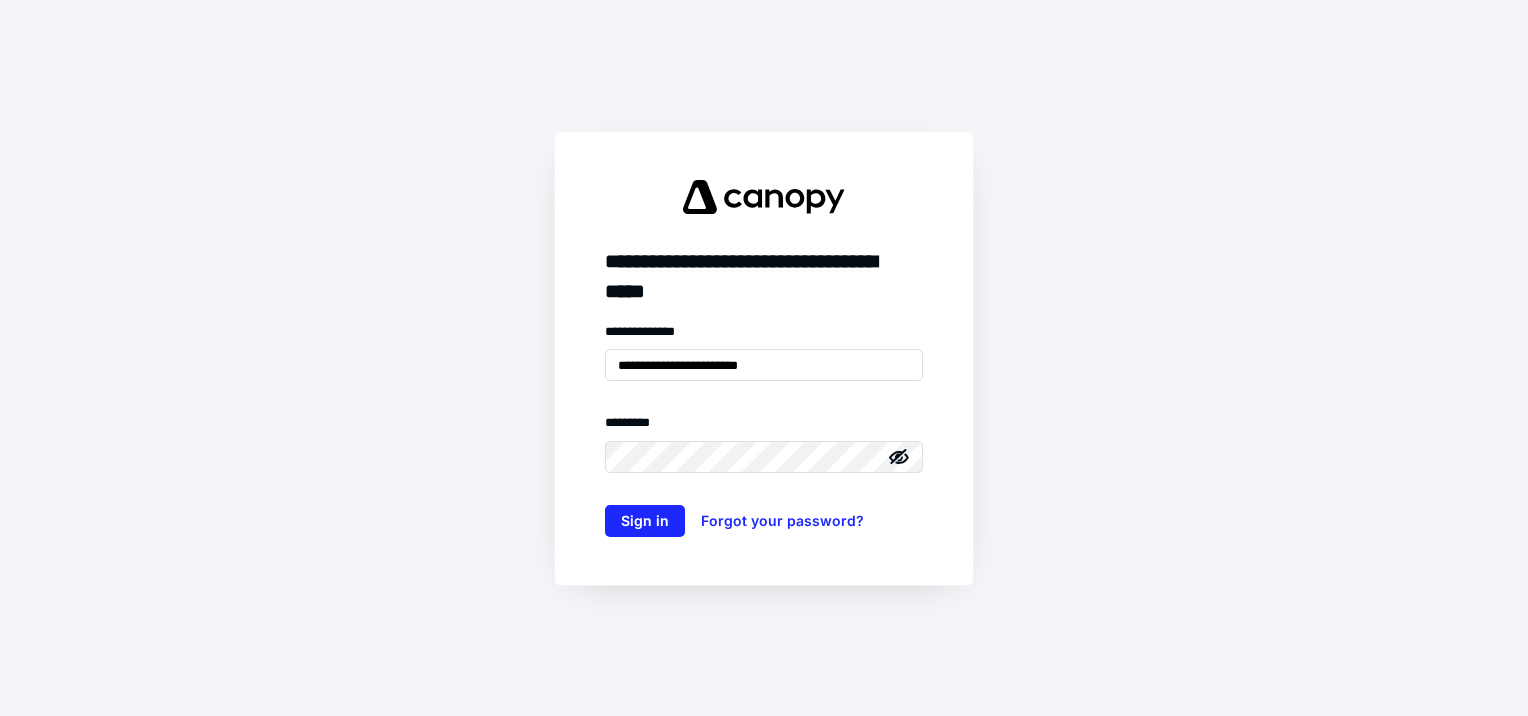 click 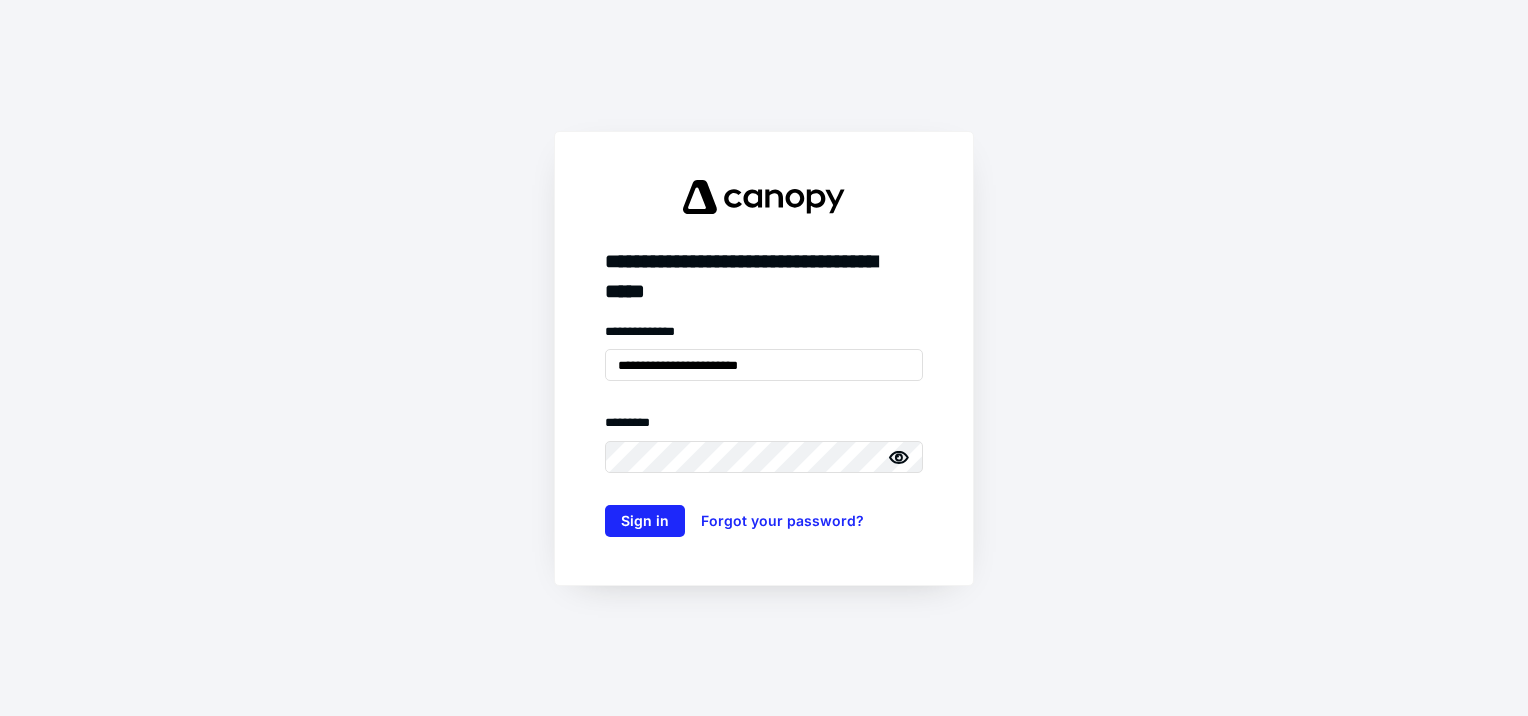 click 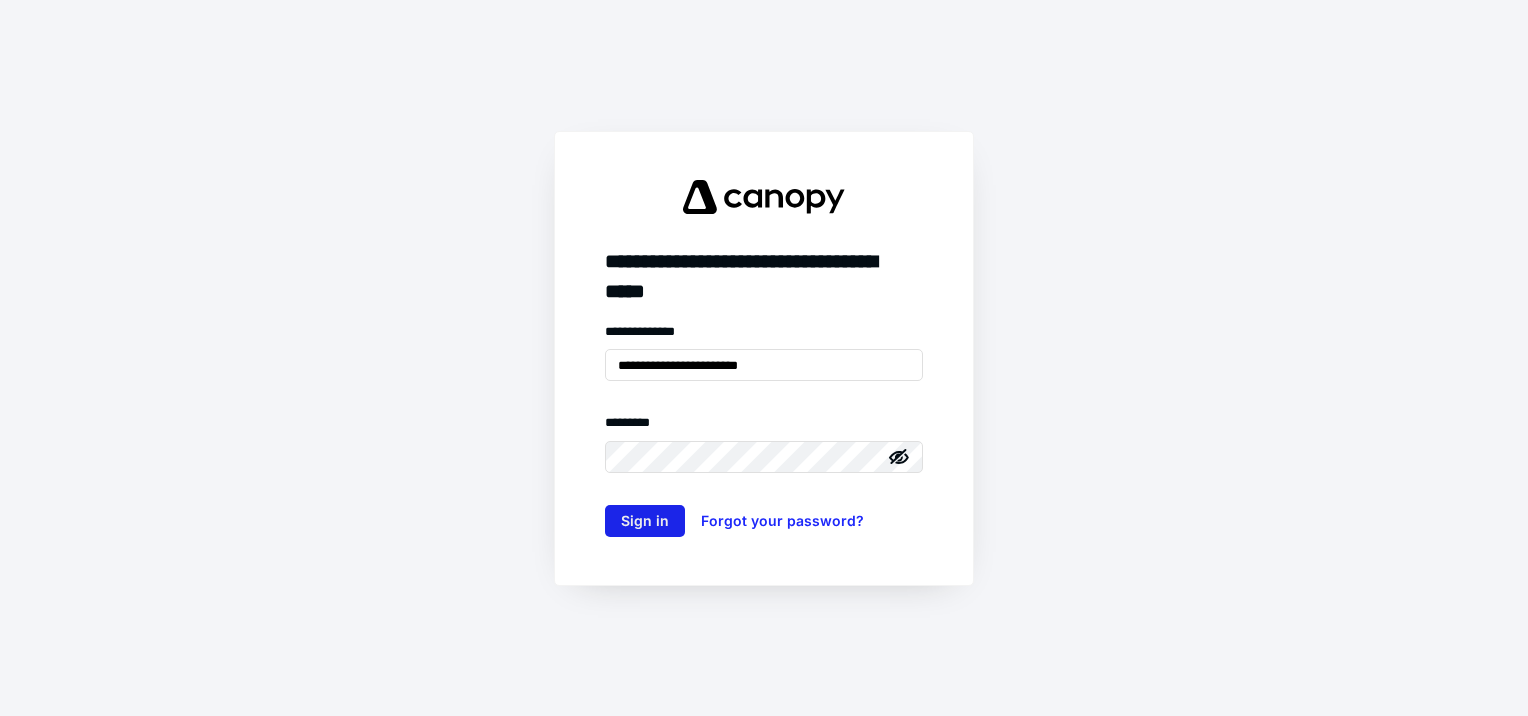 click on "Sign in" at bounding box center (645, 521) 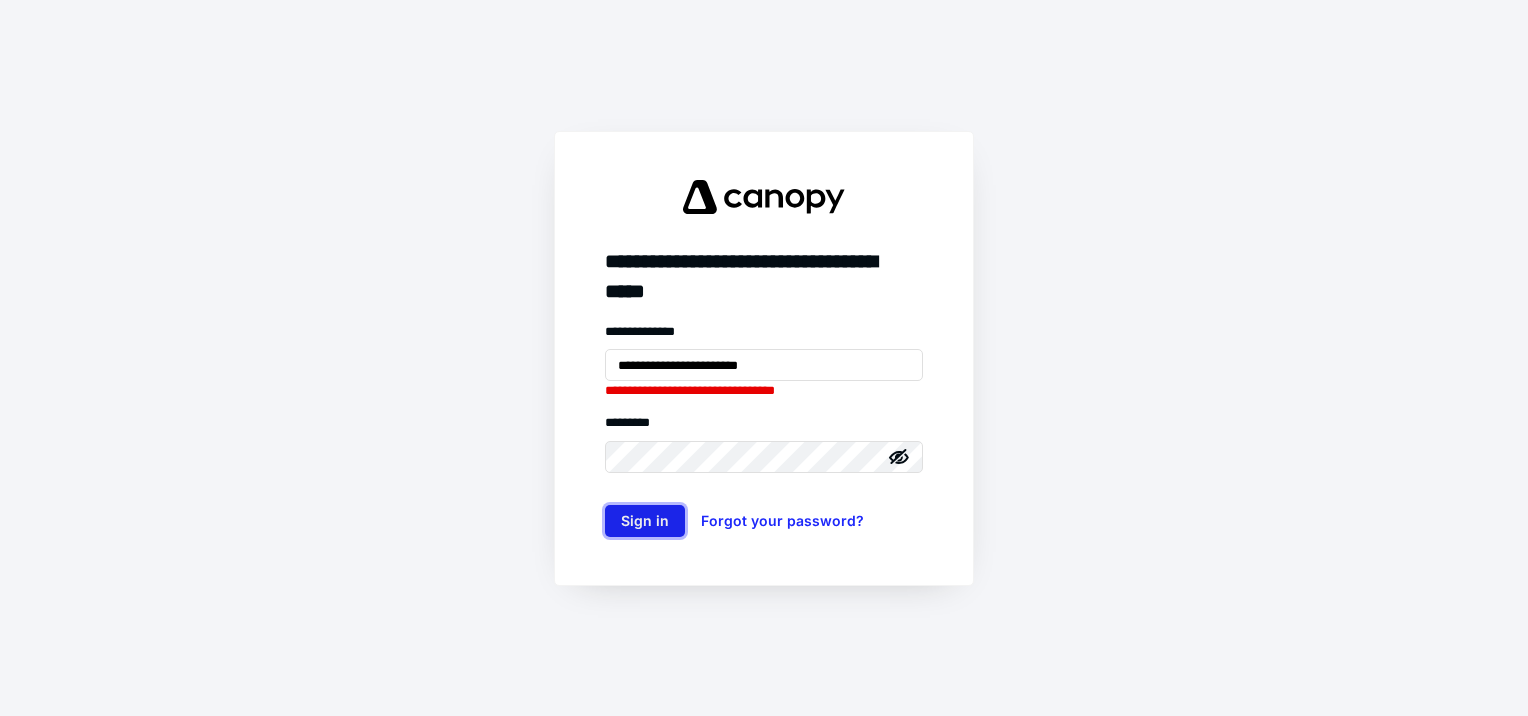click on "Sign in" at bounding box center [645, 521] 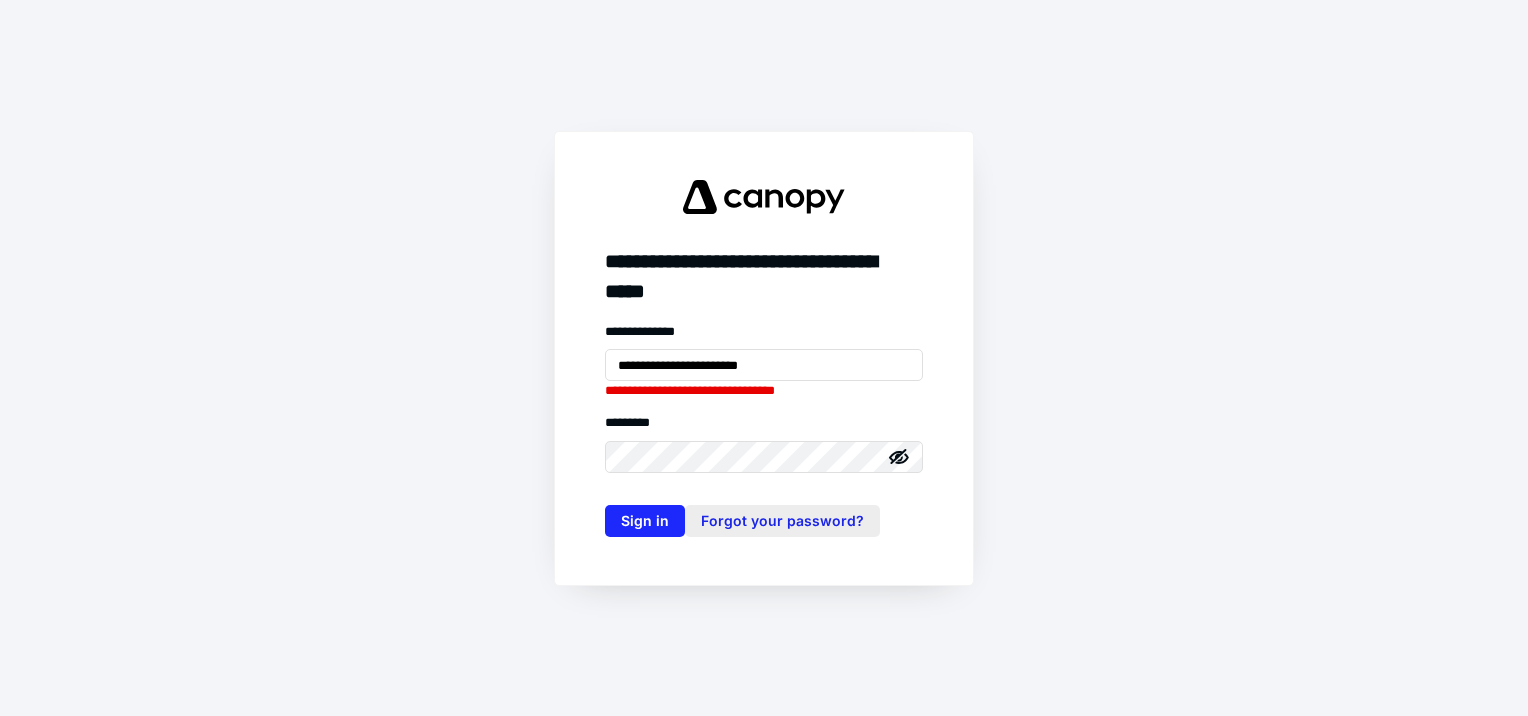 click on "Forgot your password?" at bounding box center (782, 521) 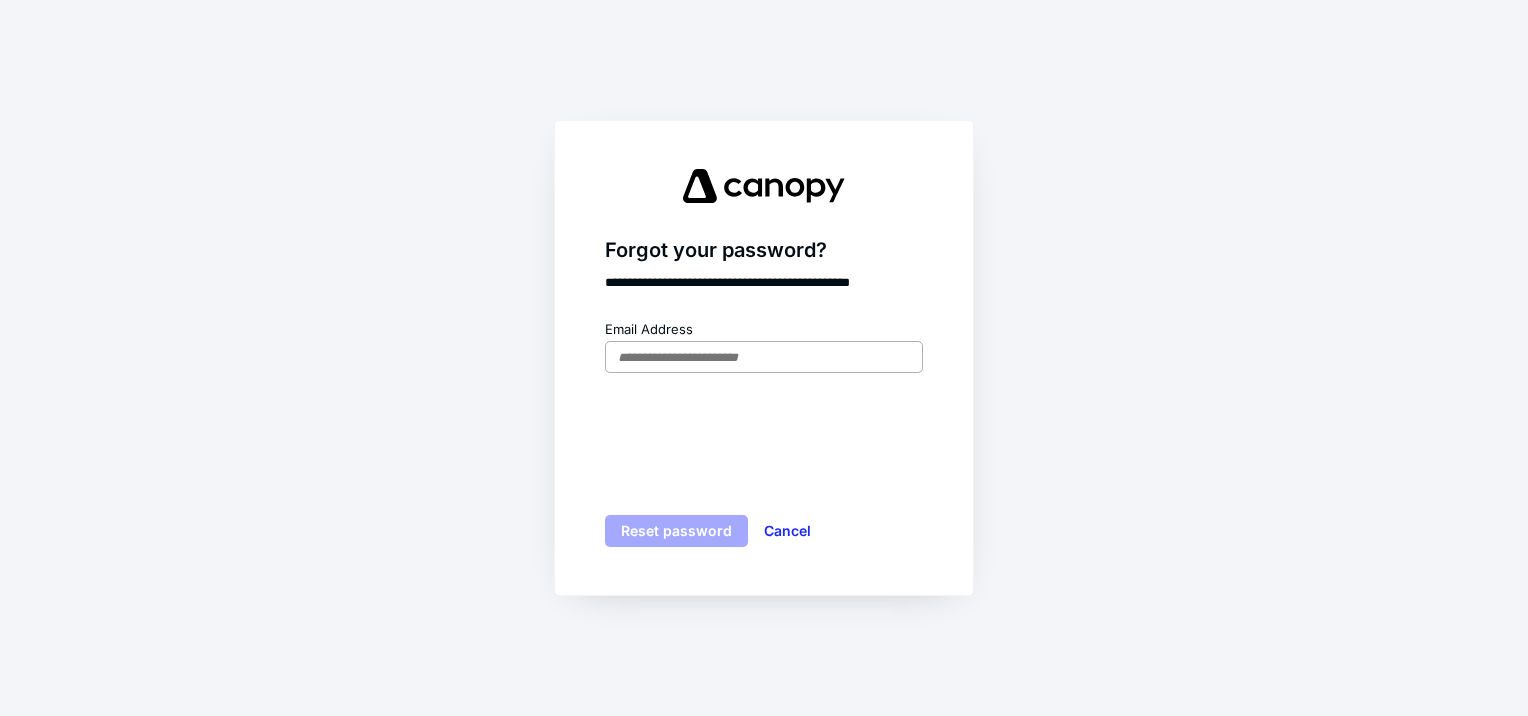 click at bounding box center [764, 357] 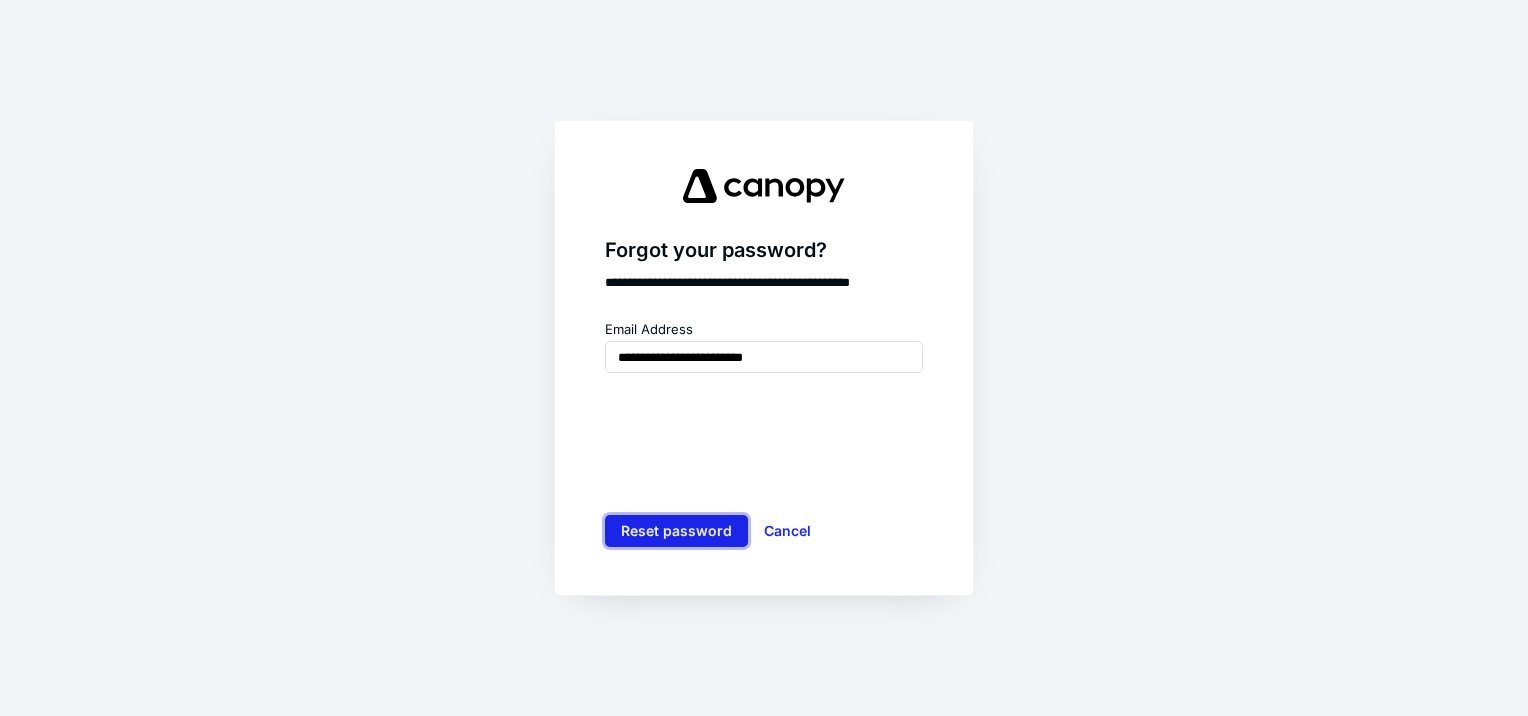 click on "Reset password" at bounding box center (676, 531) 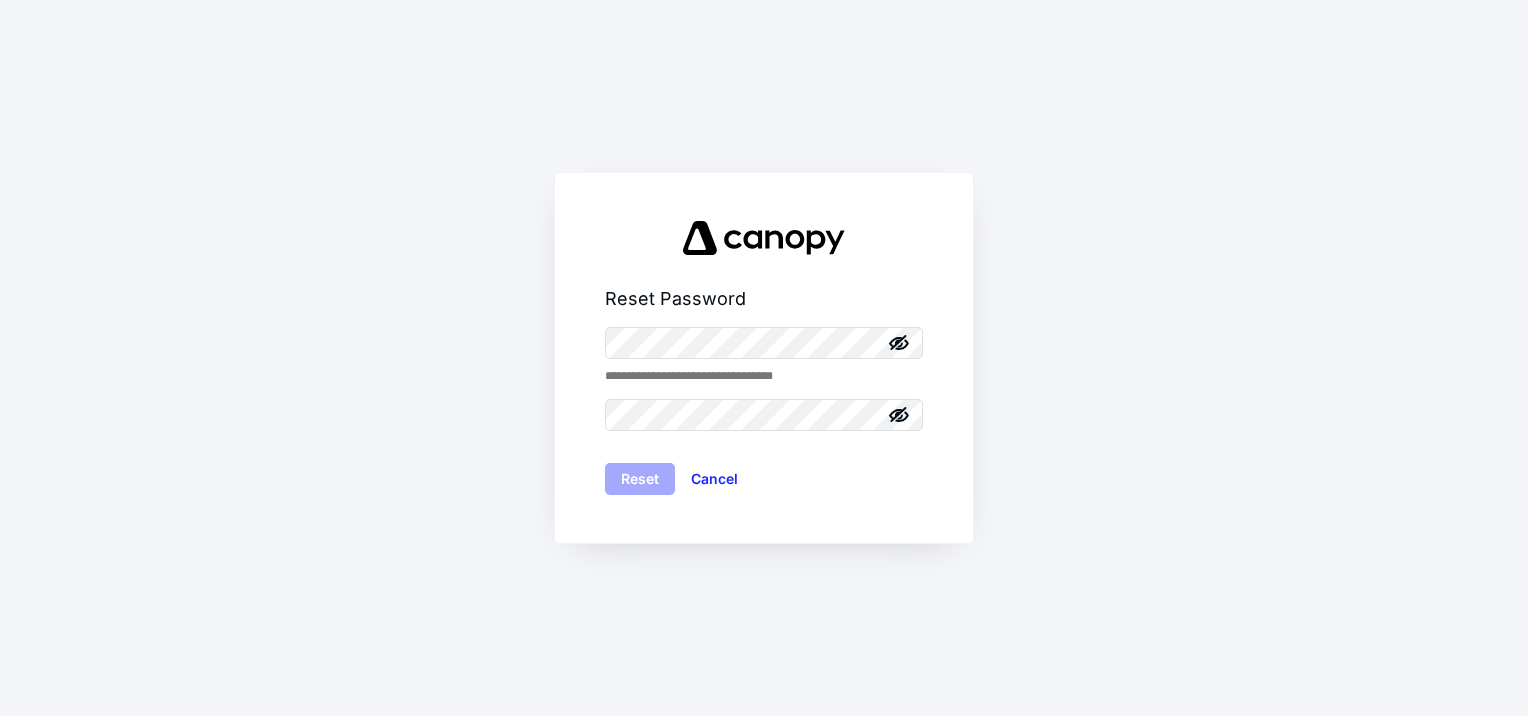 scroll, scrollTop: 0, scrollLeft: 0, axis: both 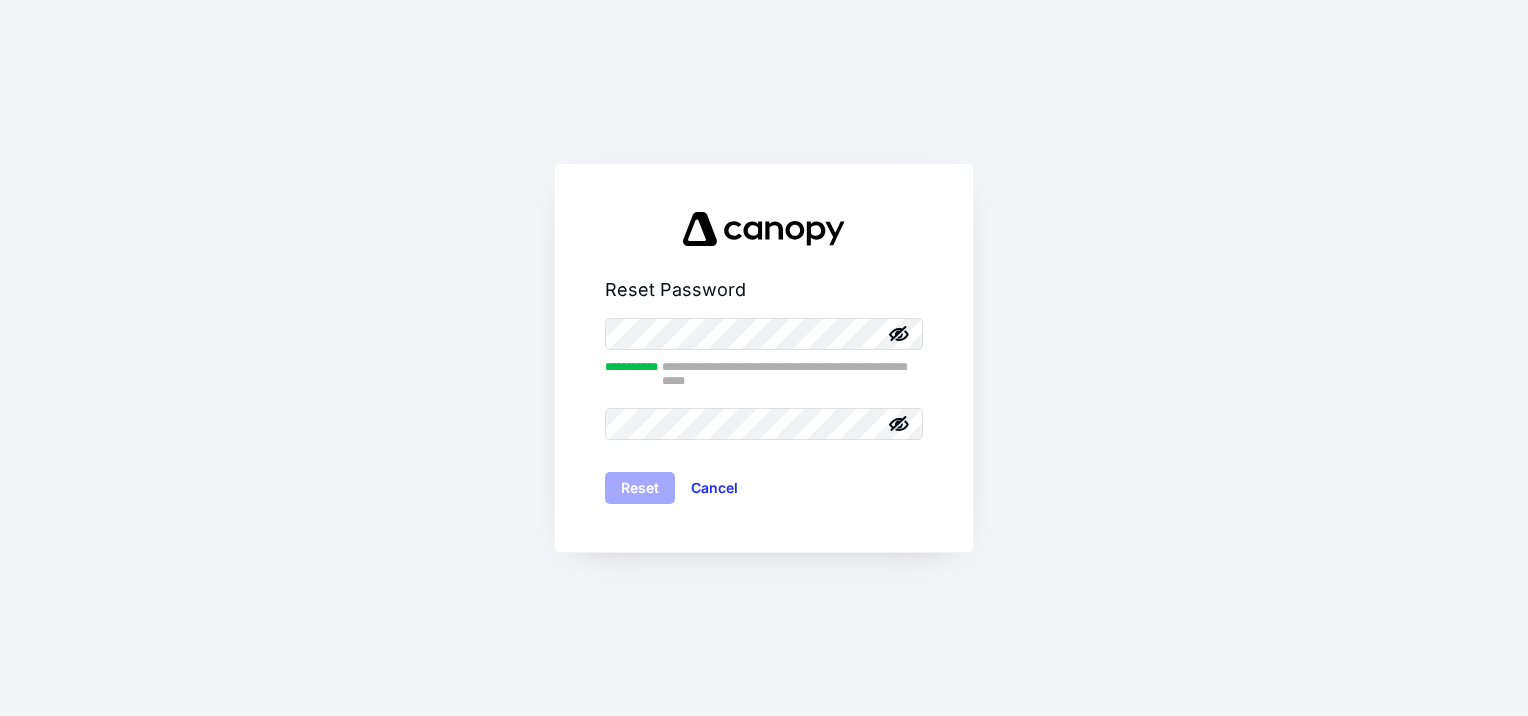 click 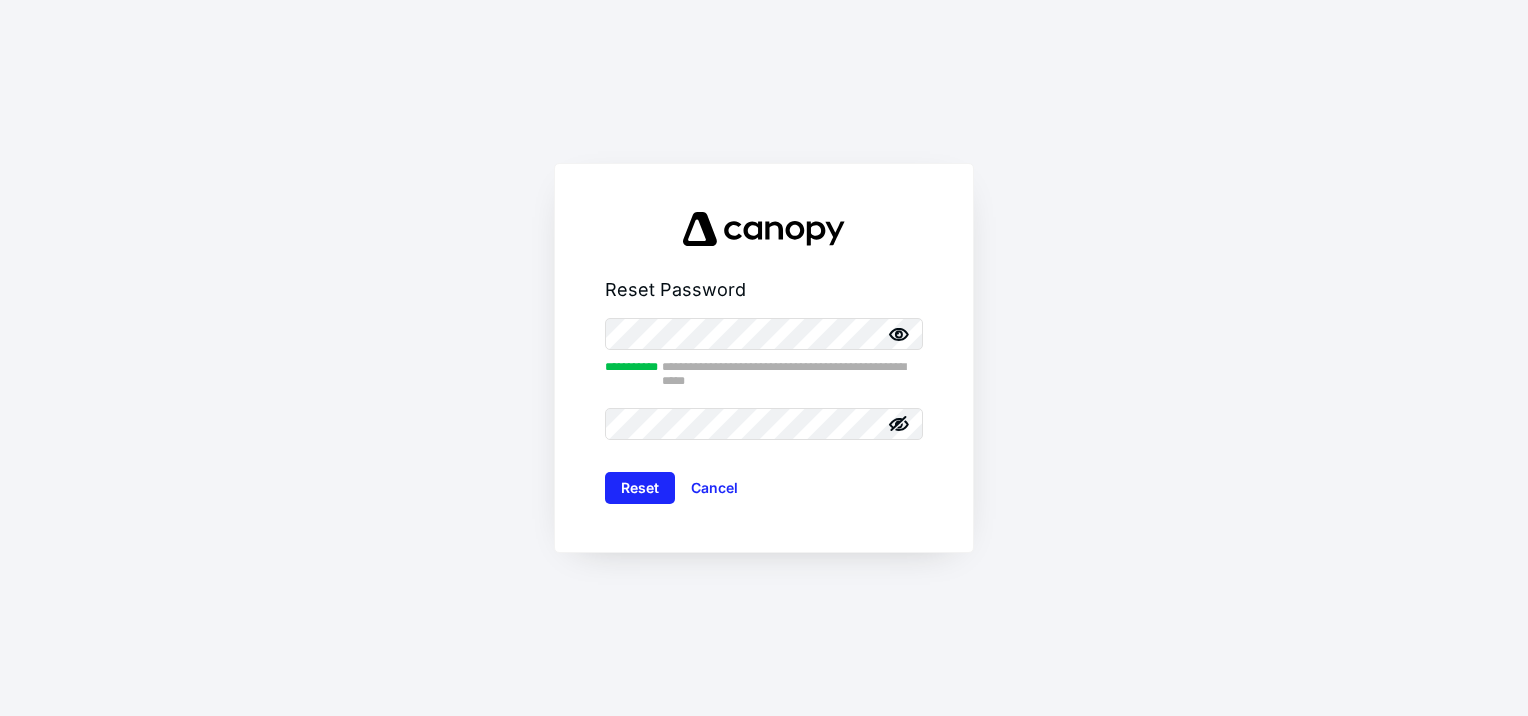 click on "Reset Cancel" at bounding box center (764, 488) 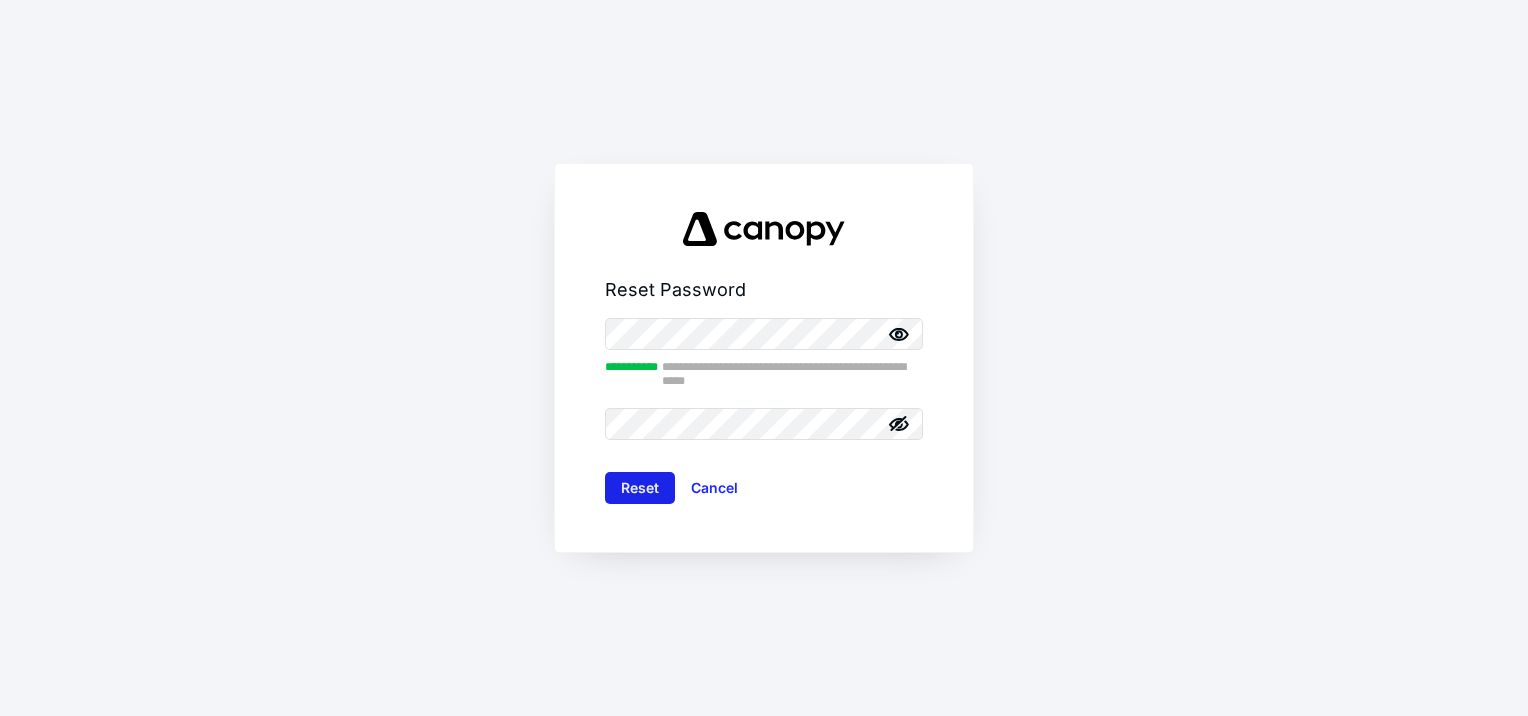 click on "Reset" at bounding box center (640, 488) 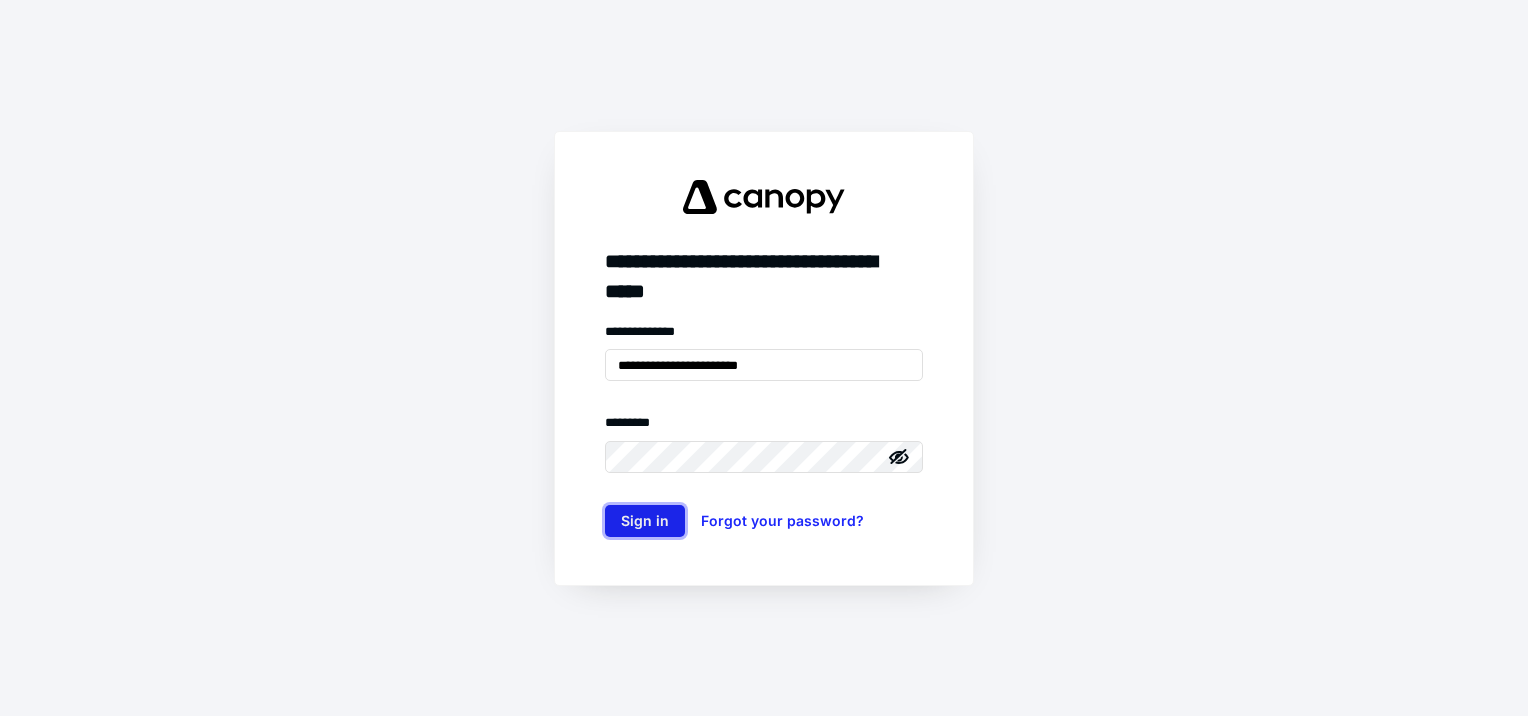 click on "Sign in" at bounding box center (645, 521) 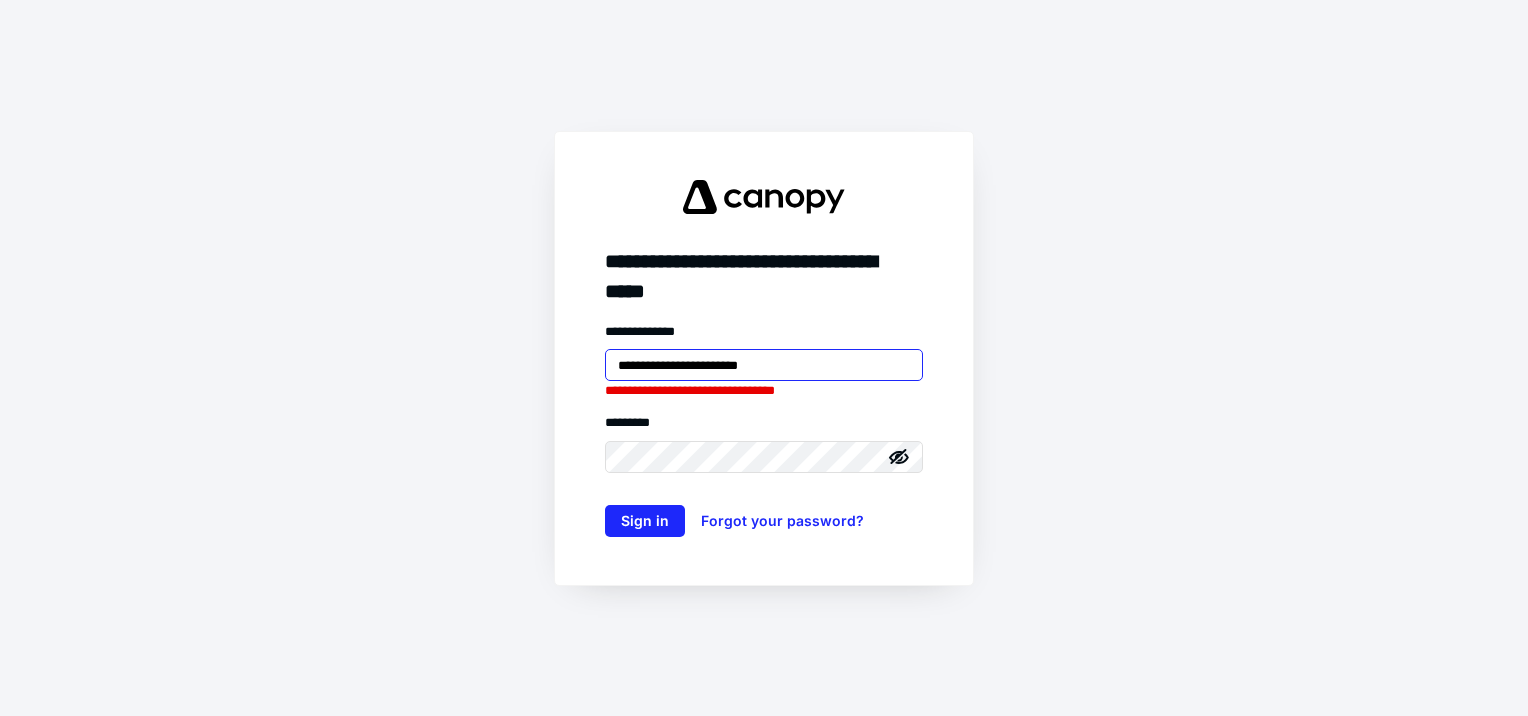 drag, startPoint x: 791, startPoint y: 360, endPoint x: 563, endPoint y: 363, distance: 228.01973 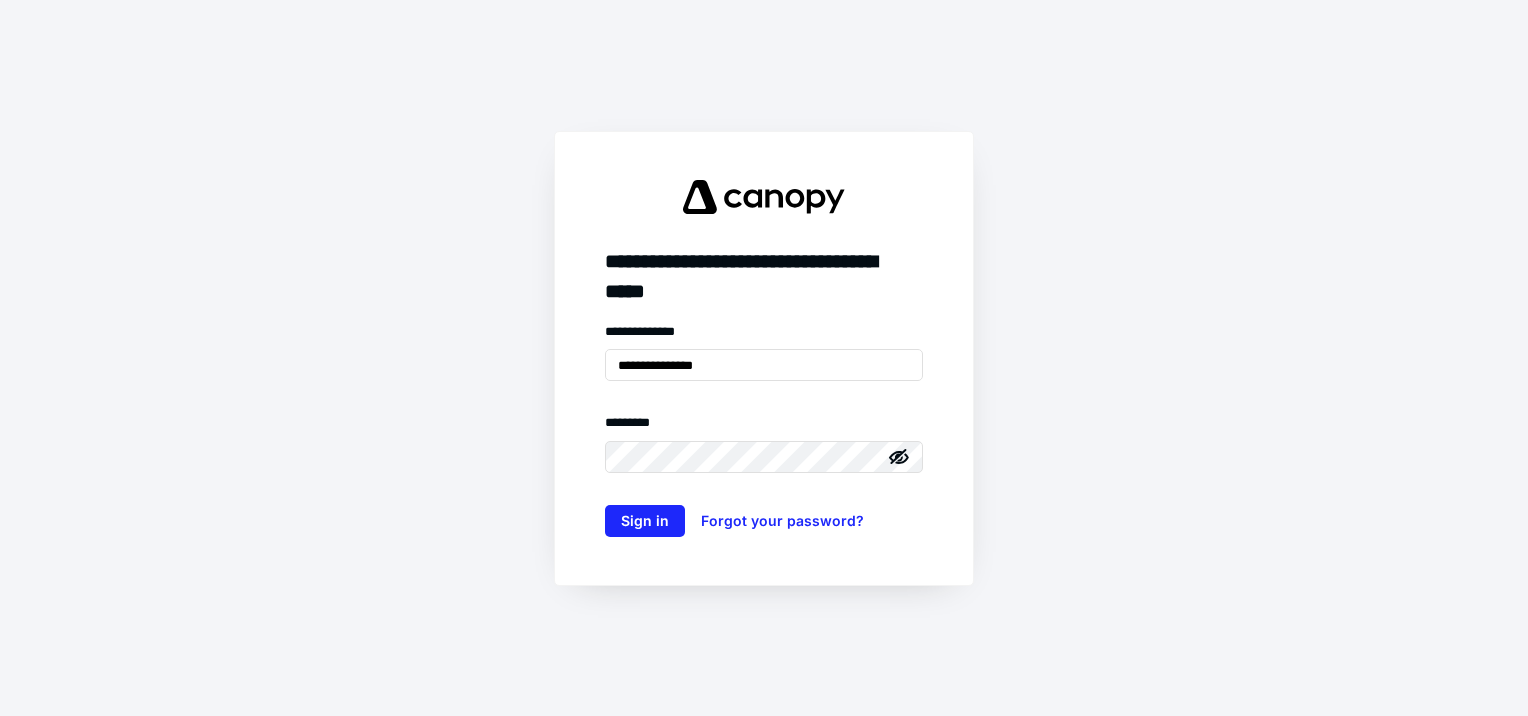 click on "**********" at bounding box center (764, 358) 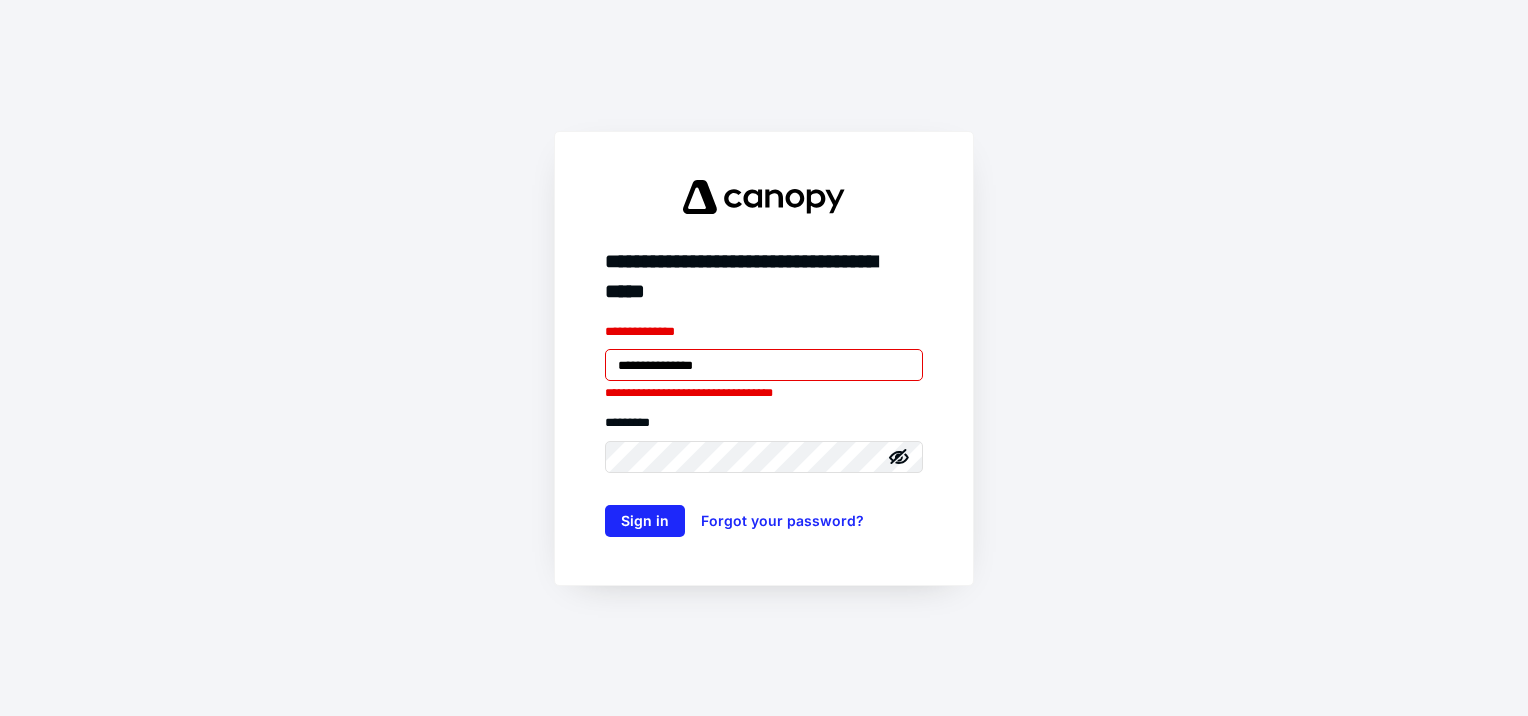 click on "**********" at bounding box center (764, 365) 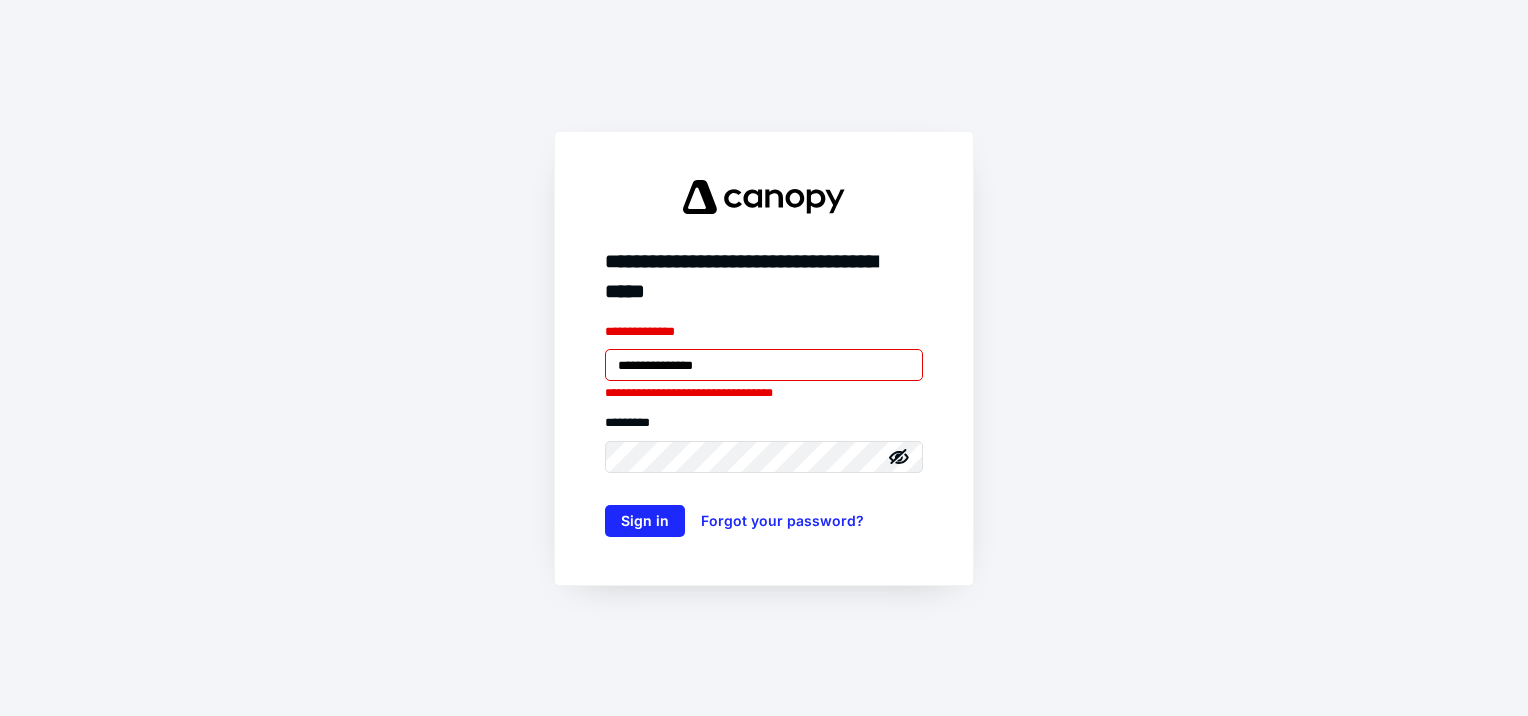 type on "**********" 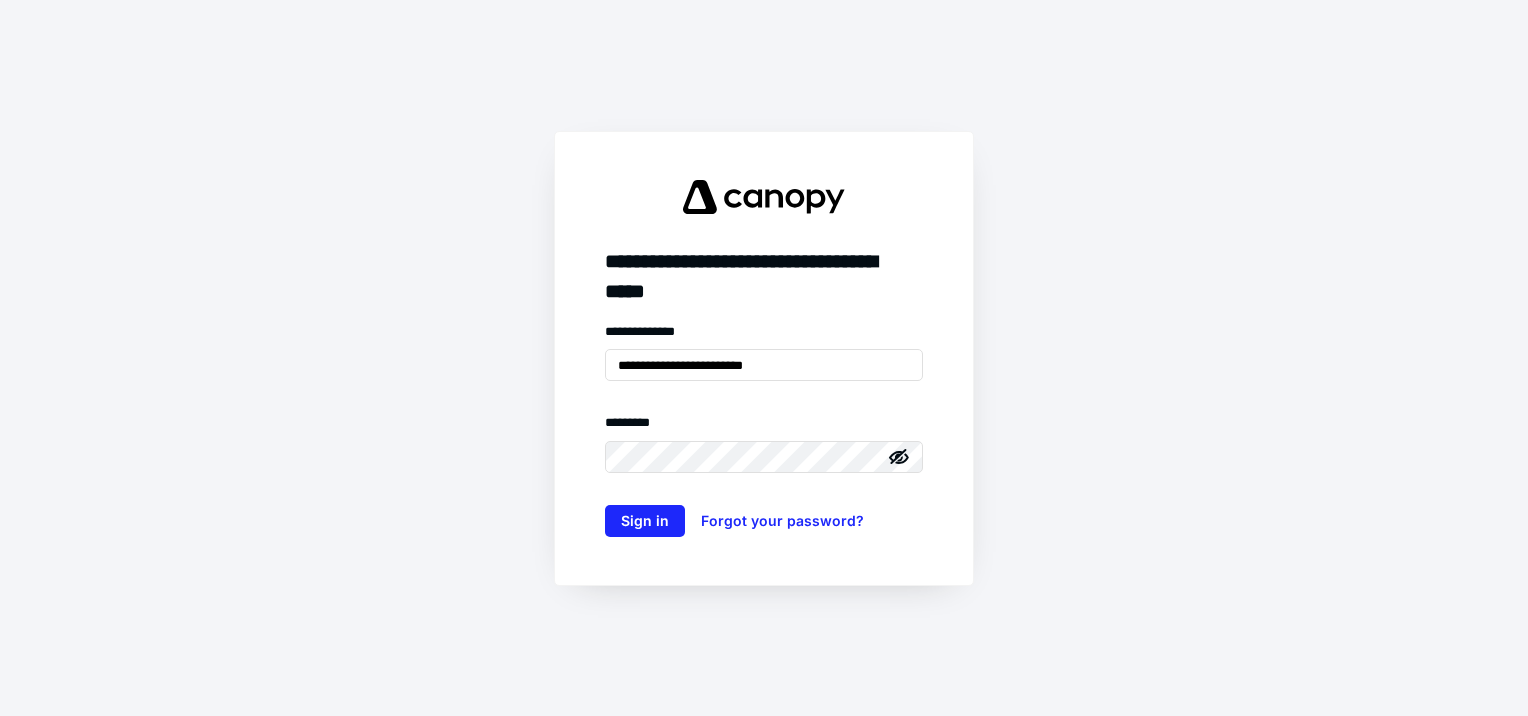 click 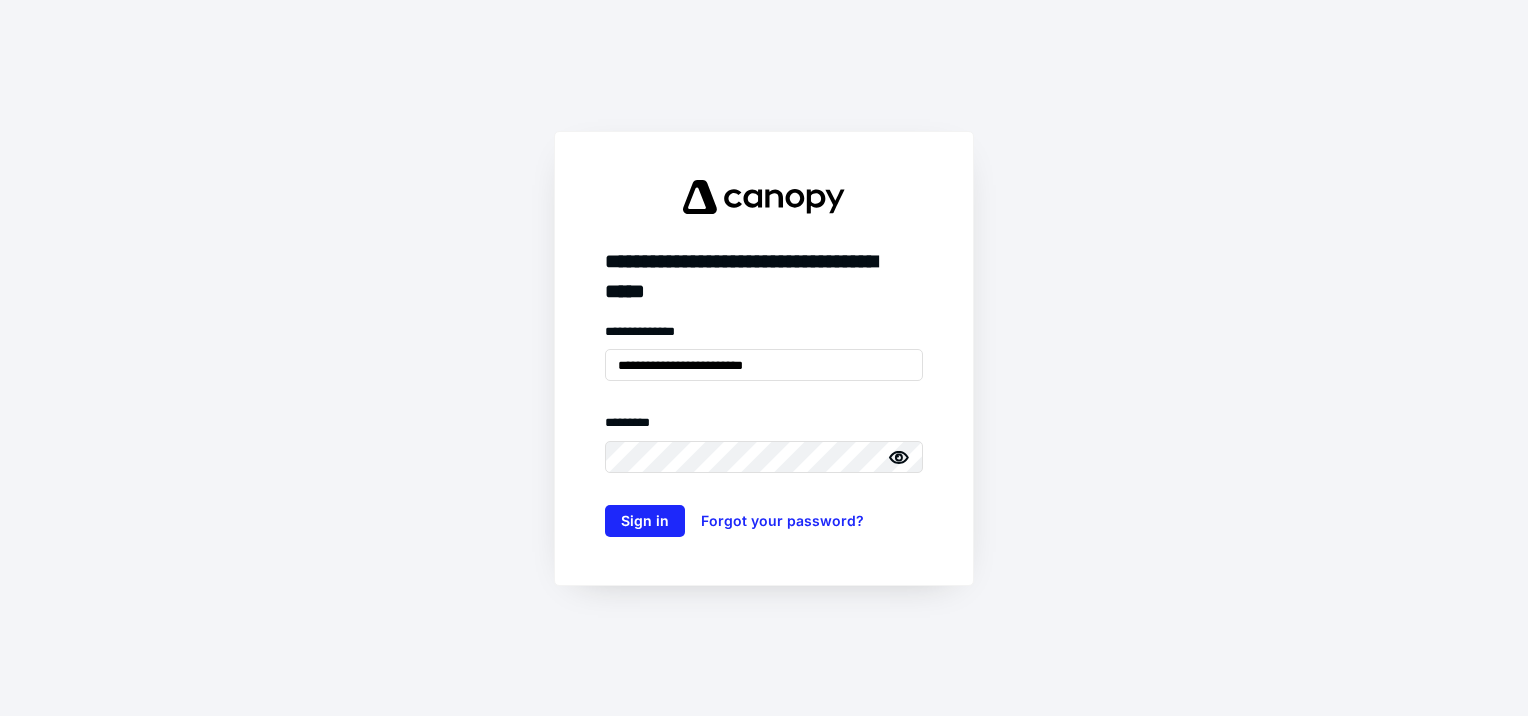 click 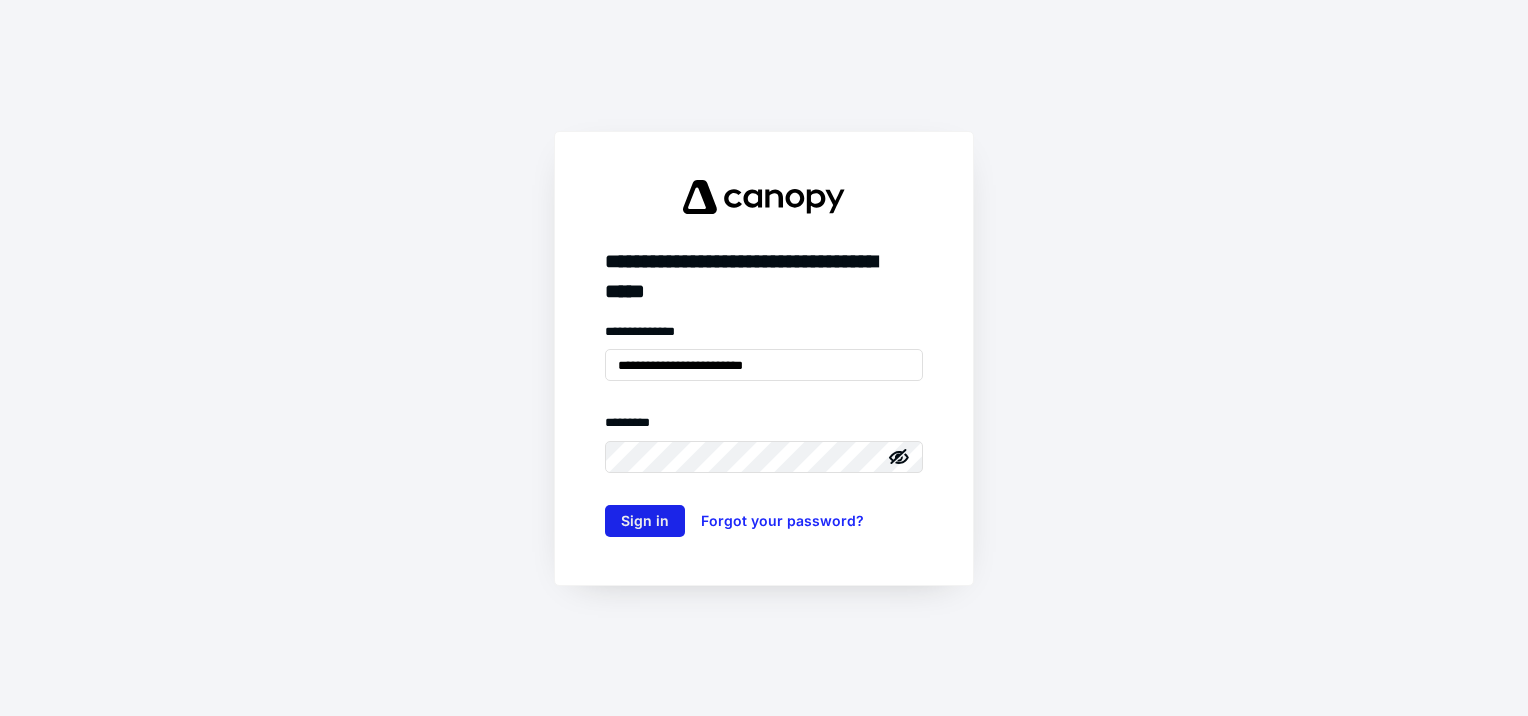 click on "Sign in" at bounding box center (645, 521) 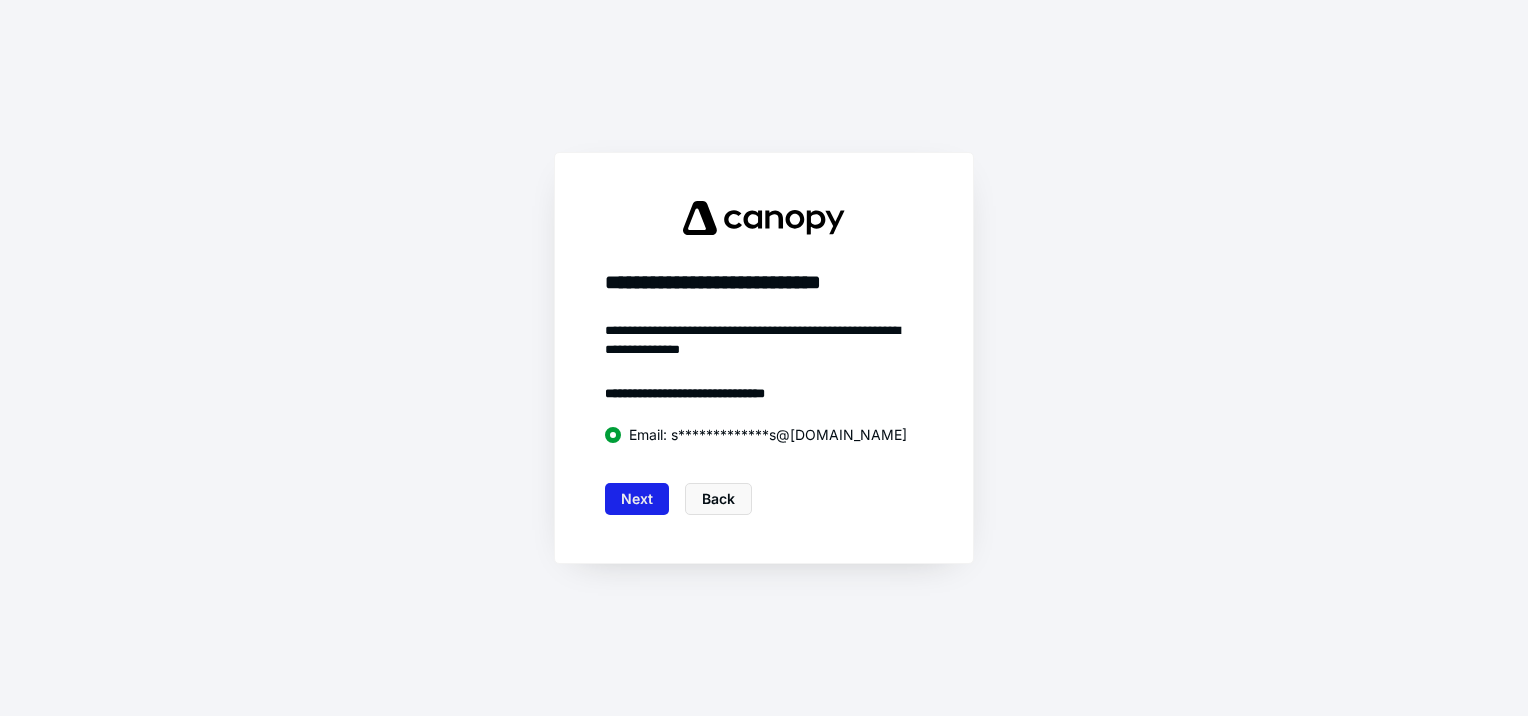 click on "Next" at bounding box center (637, 499) 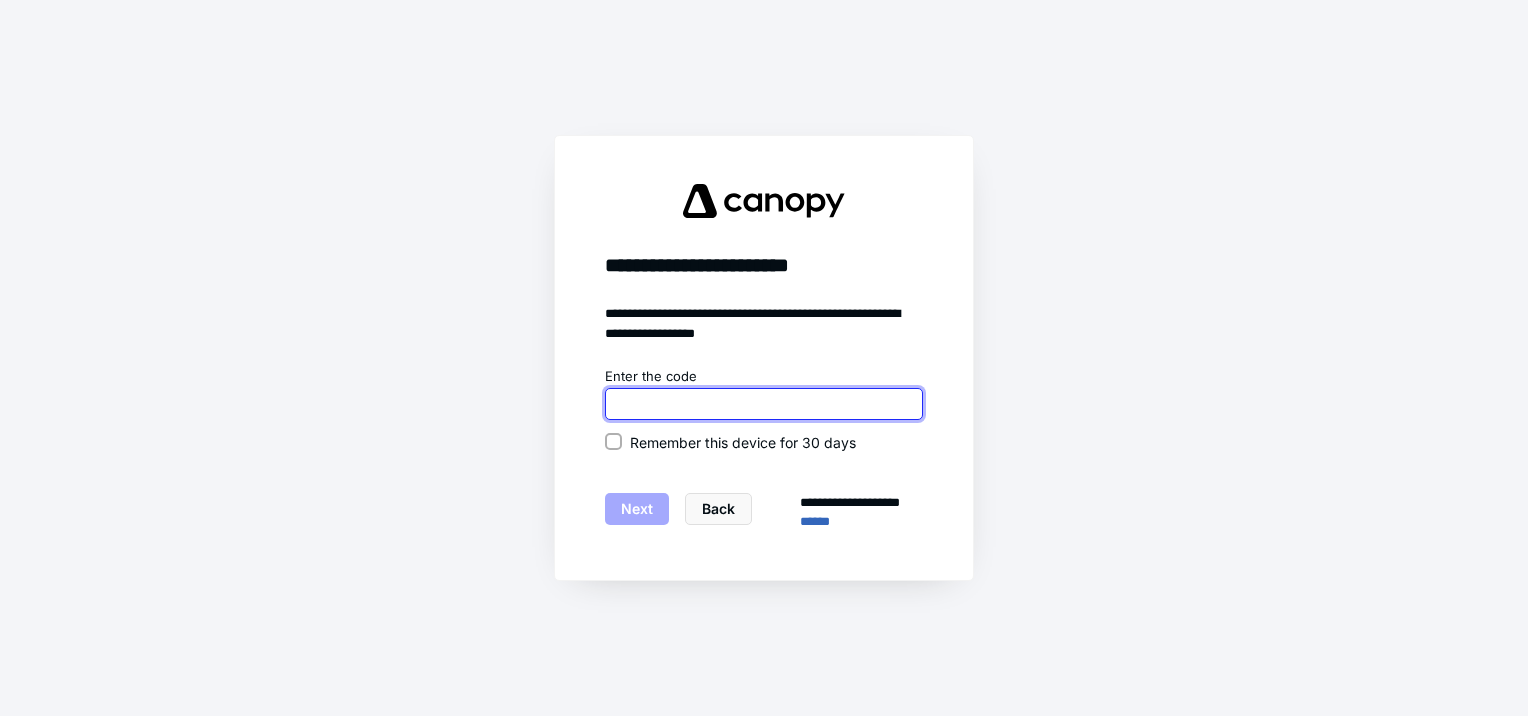 click at bounding box center [764, 404] 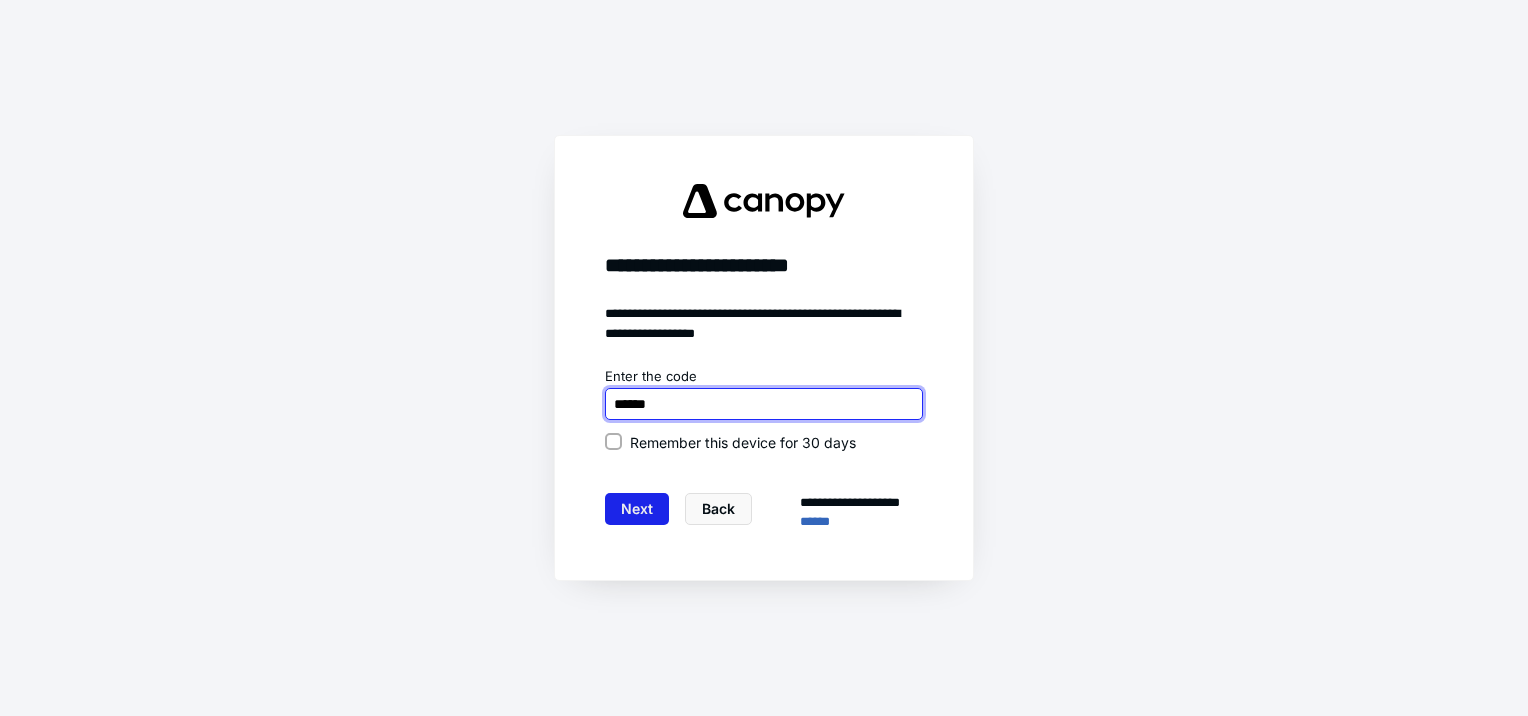 type on "******" 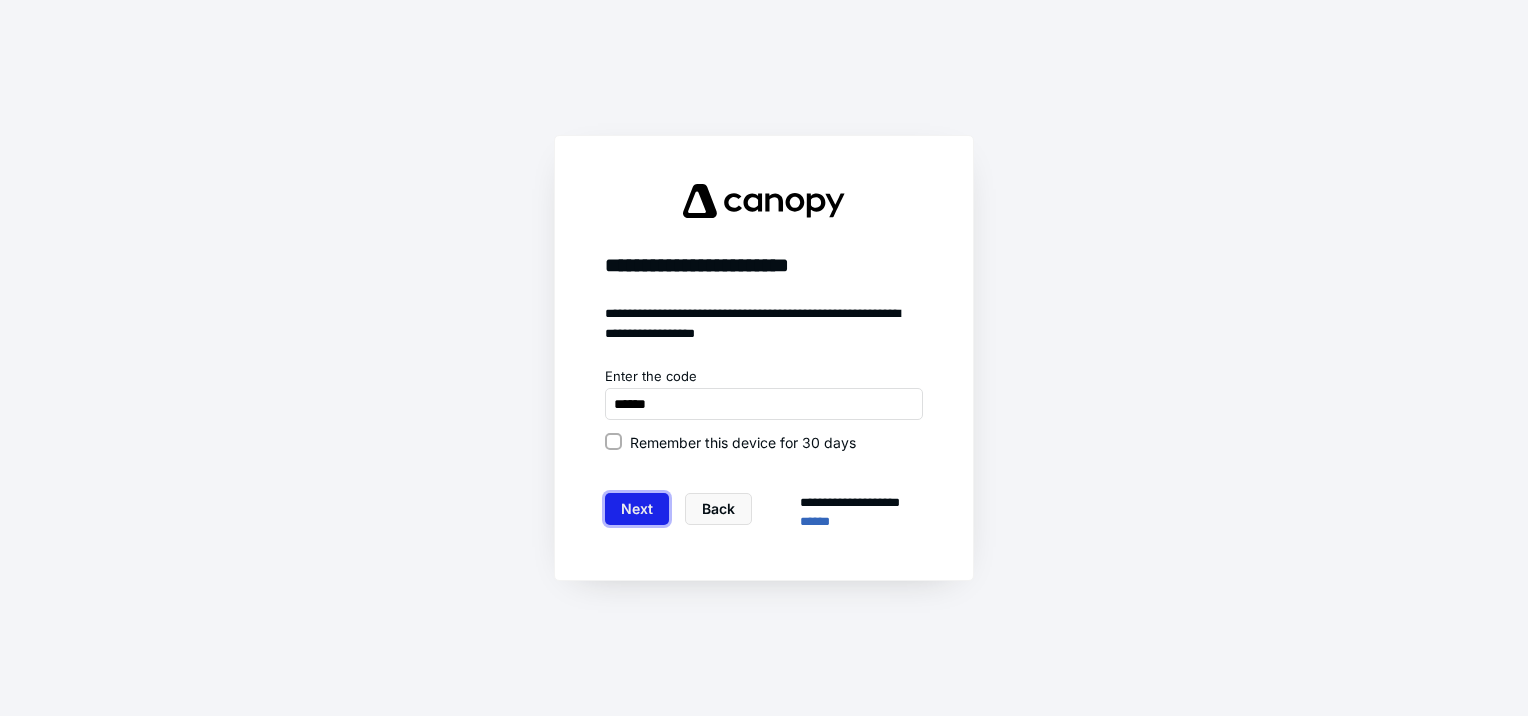 click on "Next" at bounding box center [637, 509] 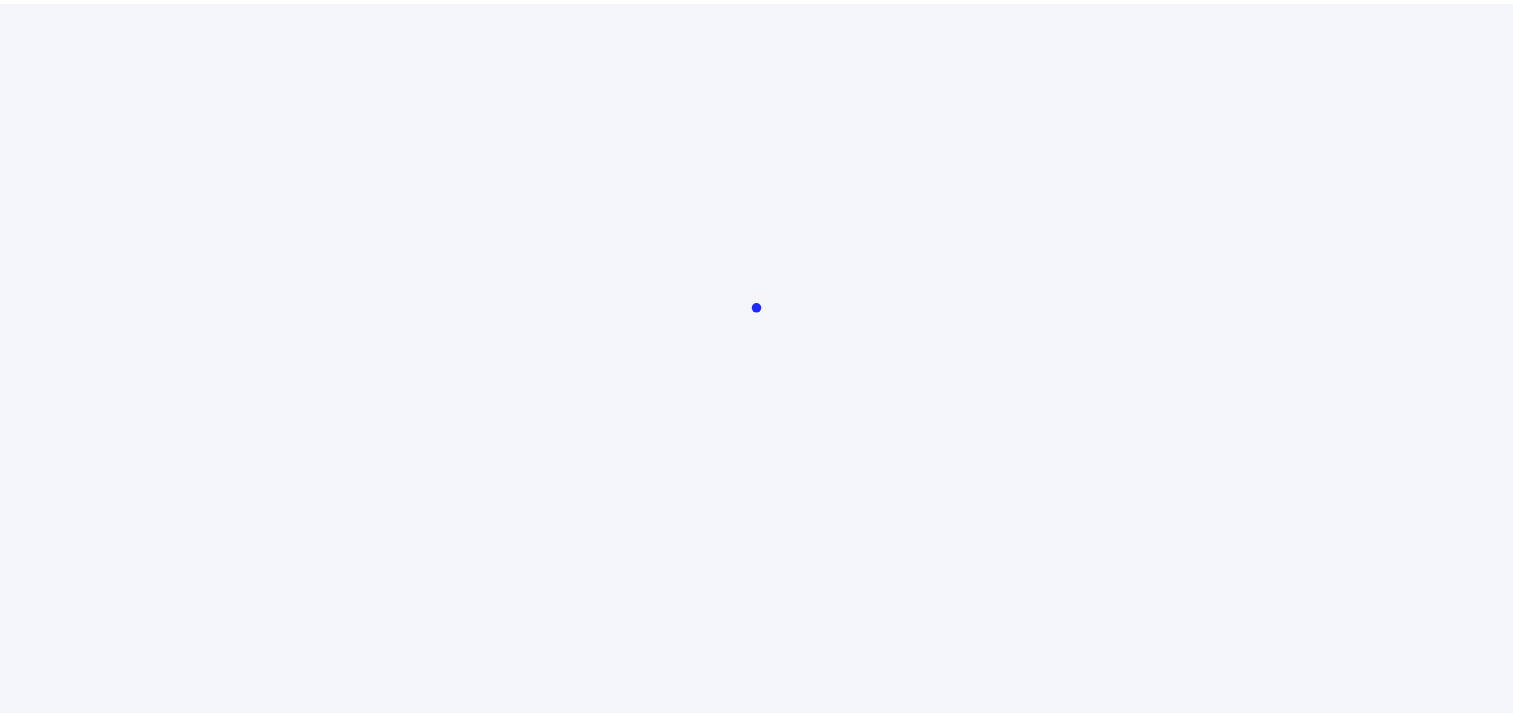 scroll, scrollTop: 0, scrollLeft: 0, axis: both 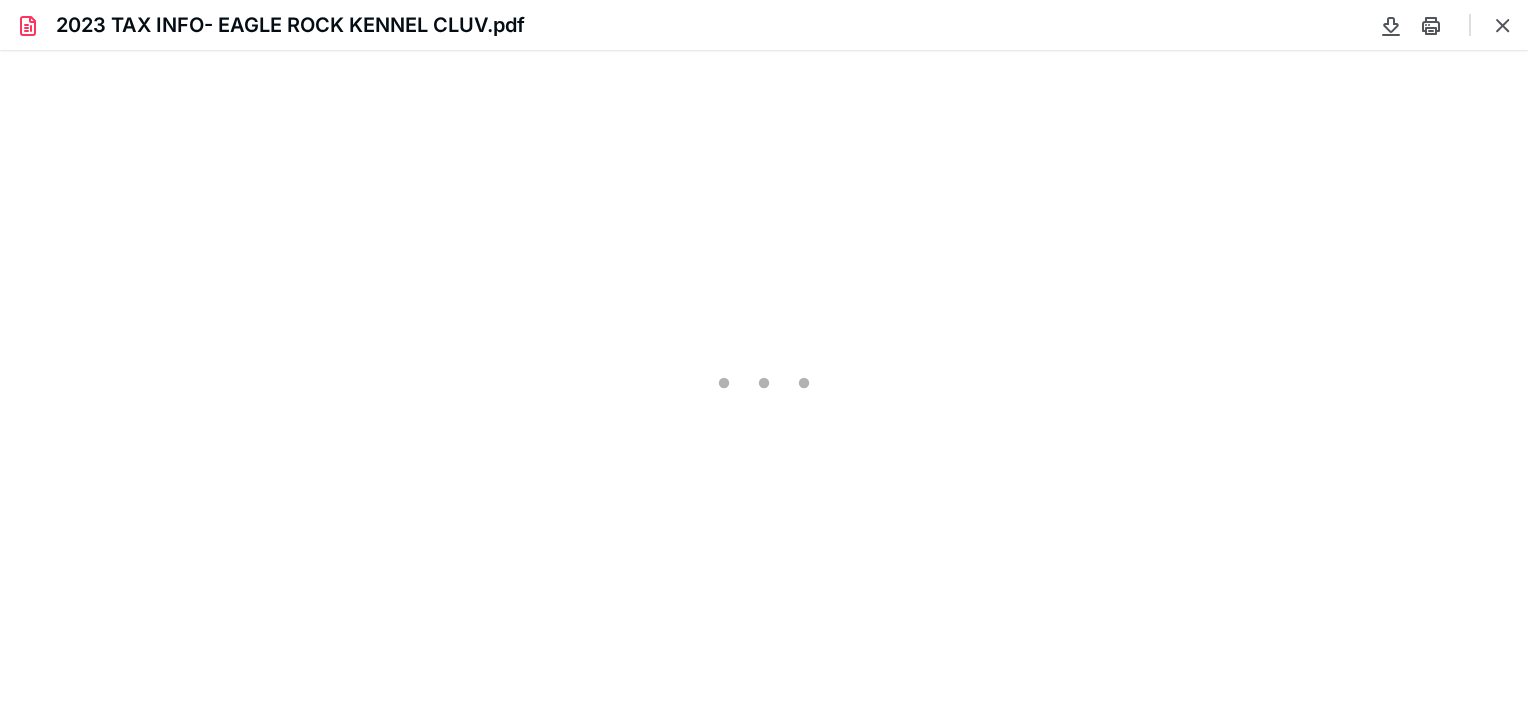 type on "75" 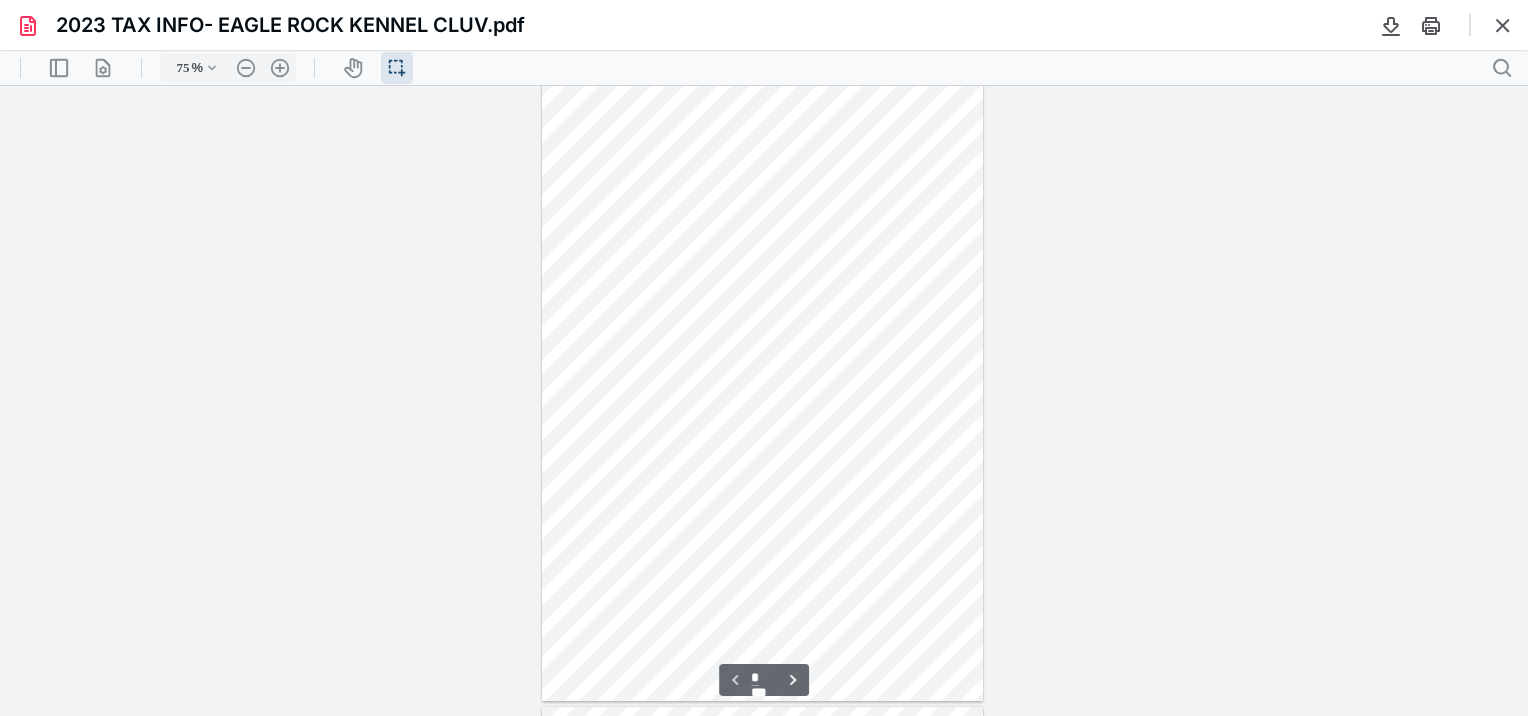 scroll, scrollTop: 0, scrollLeft: 0, axis: both 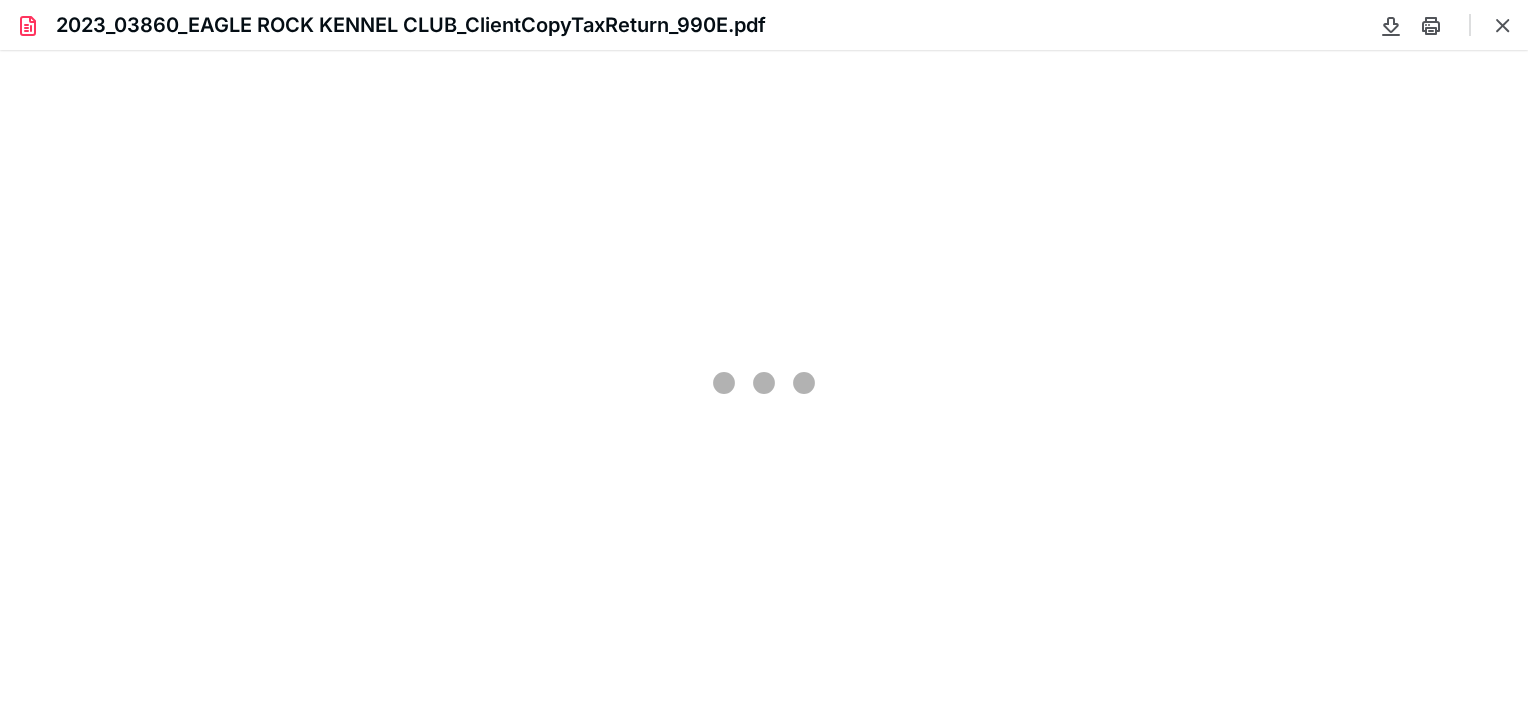 type on "244" 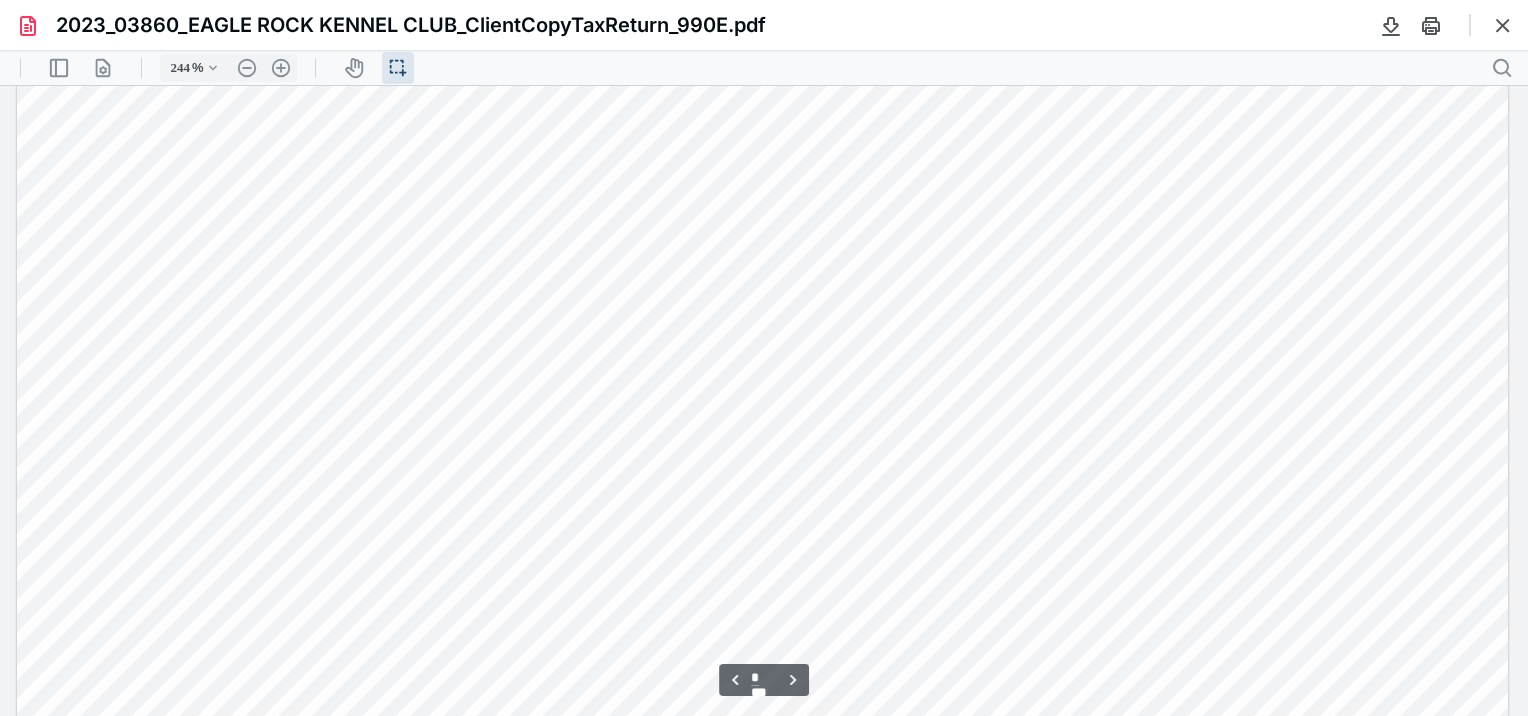 scroll, scrollTop: 1000, scrollLeft: 0, axis: vertical 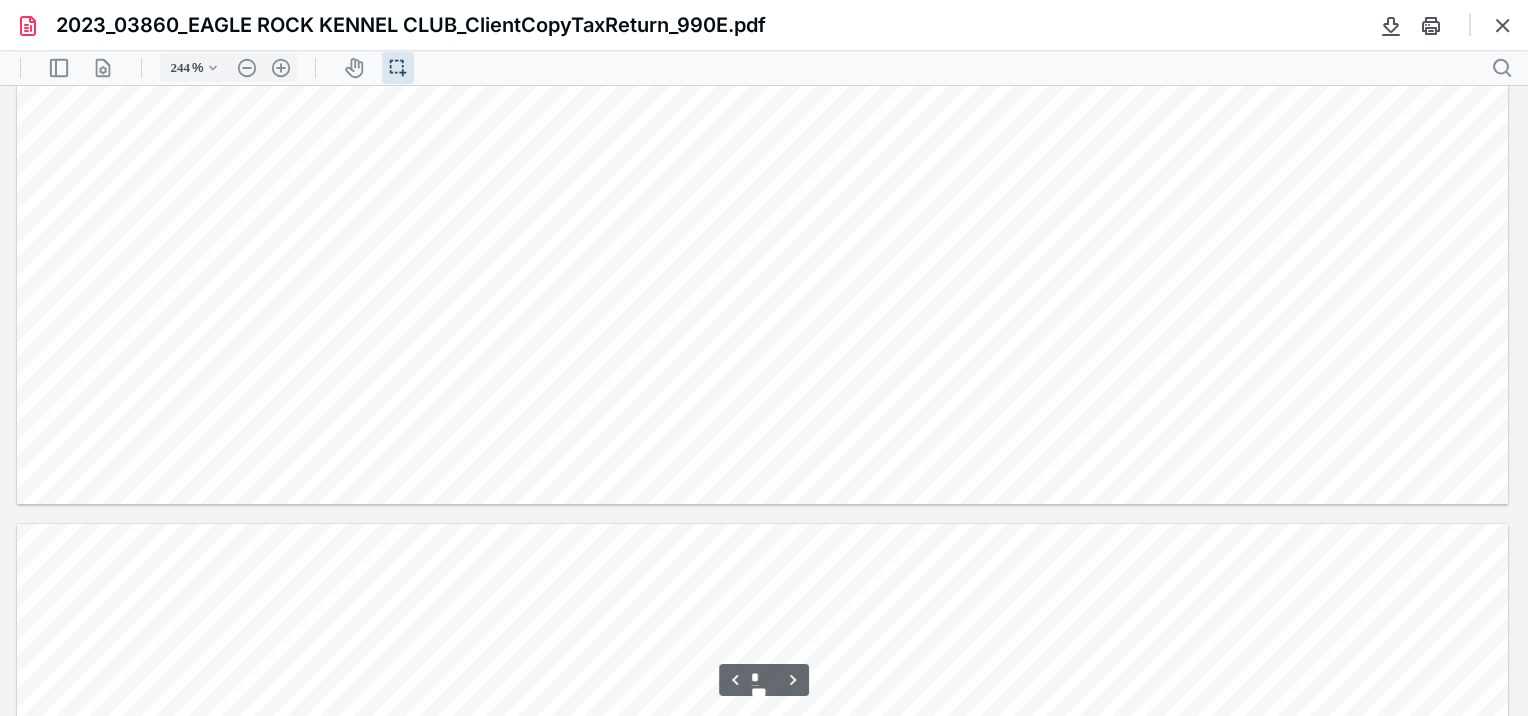 type on "*" 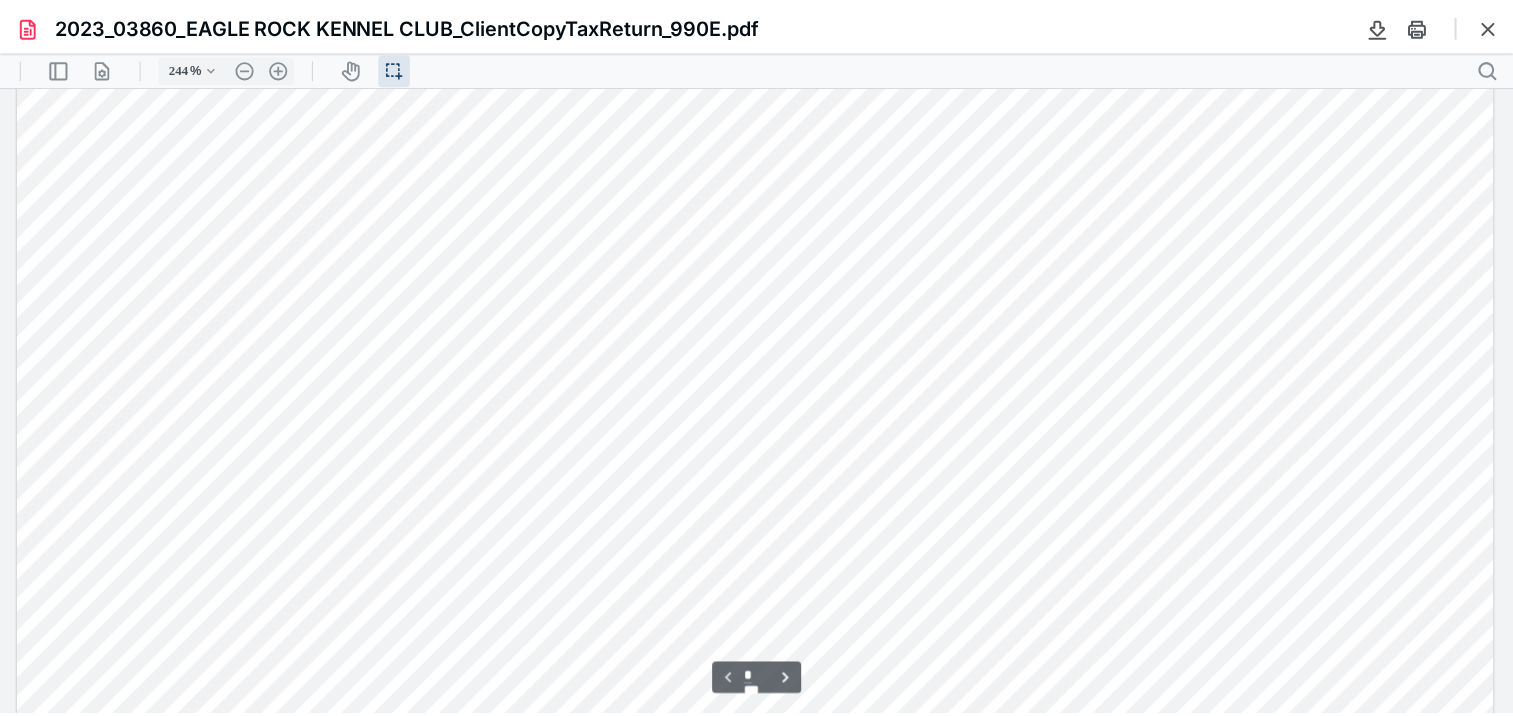 scroll, scrollTop: 1100, scrollLeft: 0, axis: vertical 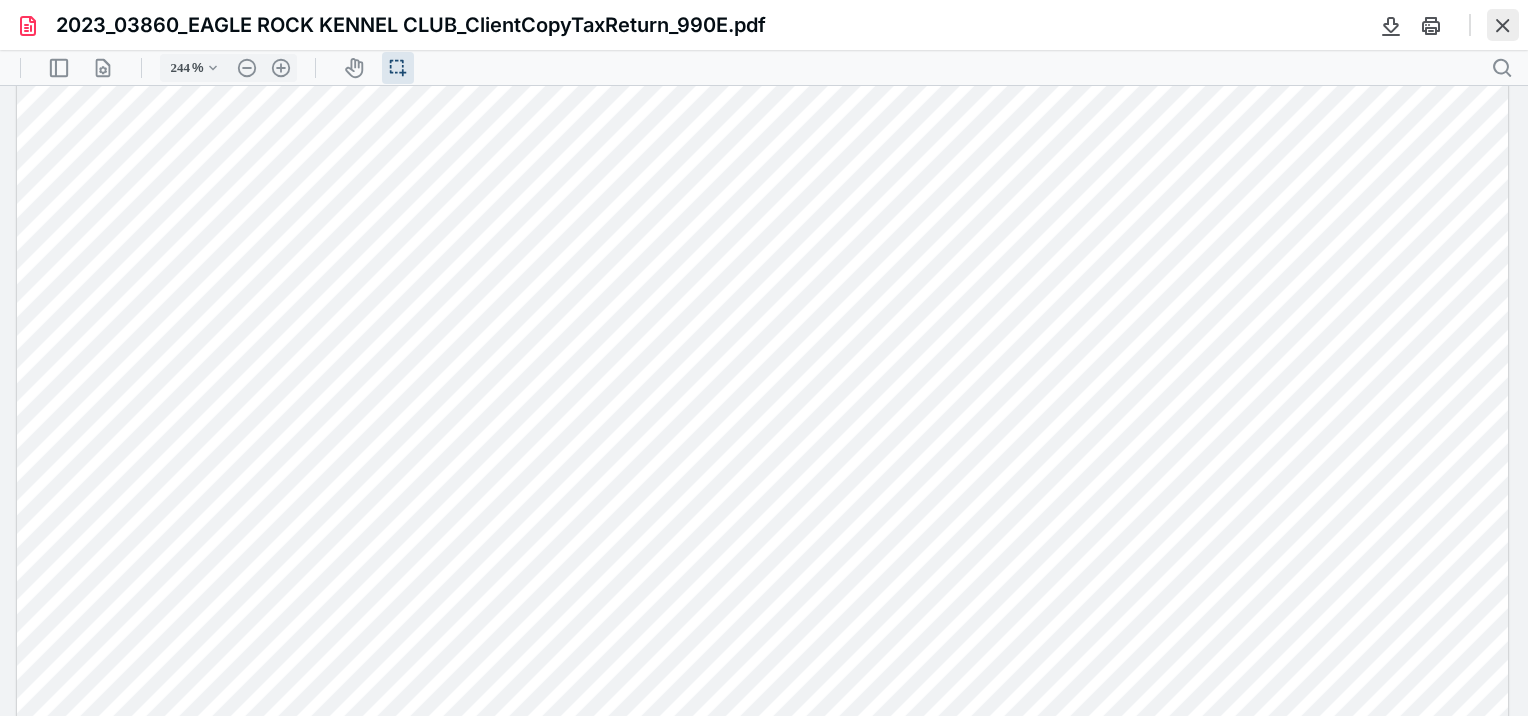 click at bounding box center [1503, 25] 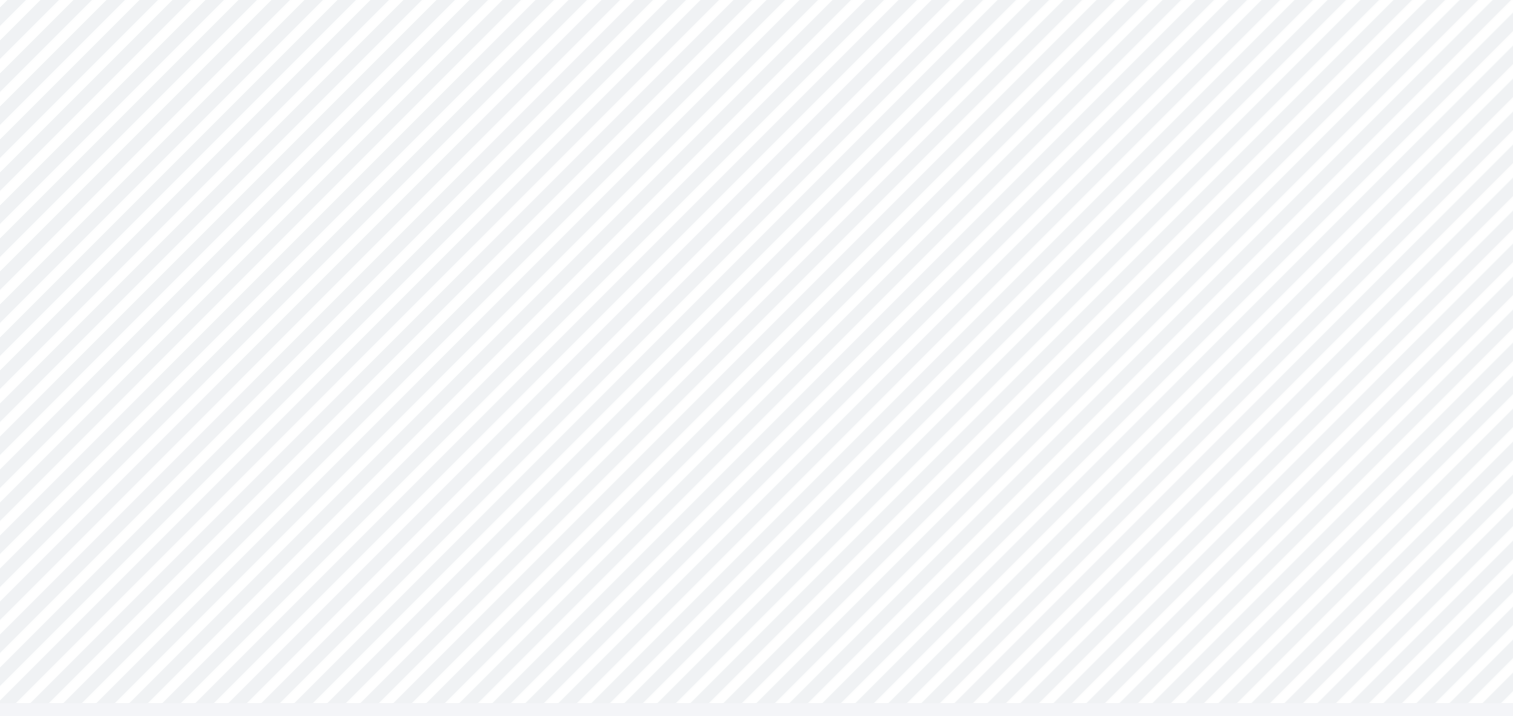 scroll, scrollTop: 135, scrollLeft: 0, axis: vertical 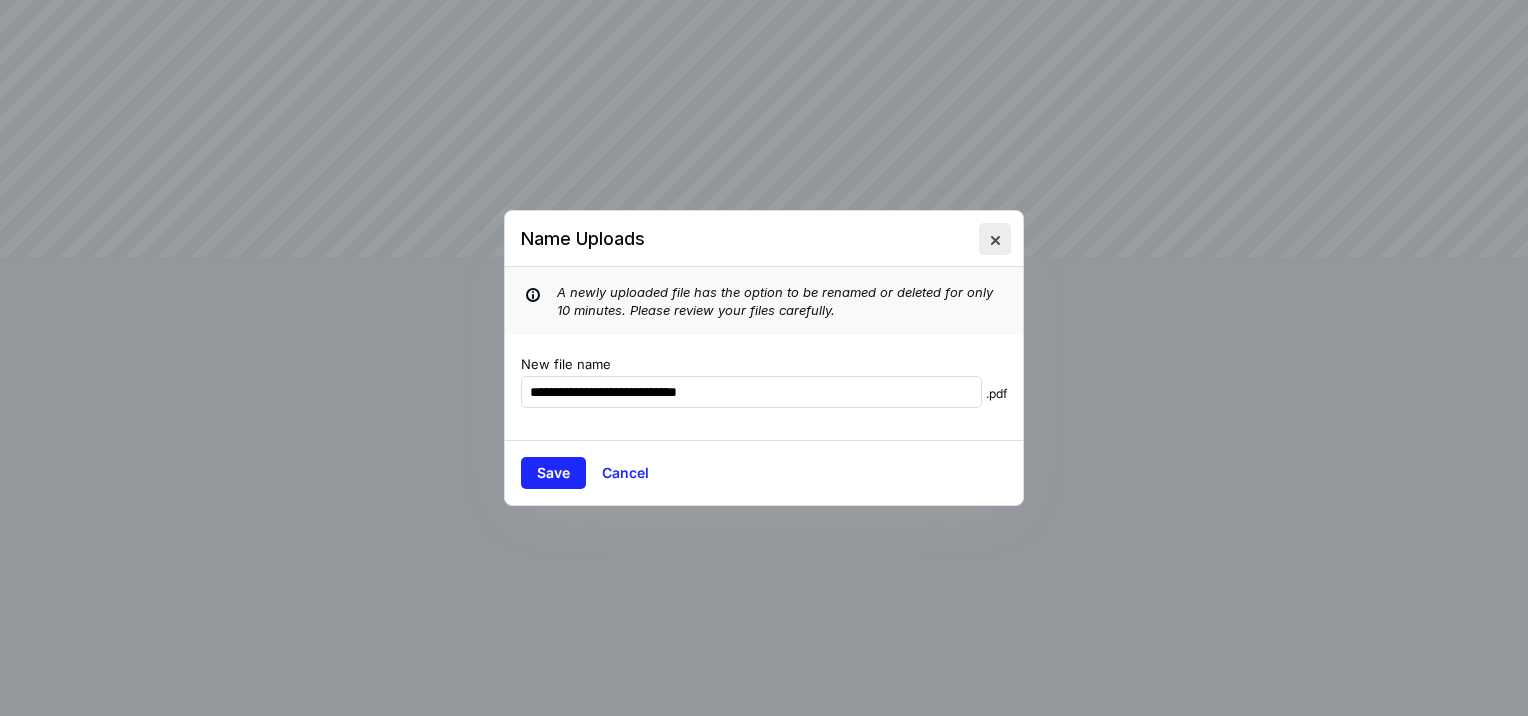 click at bounding box center (995, 239) 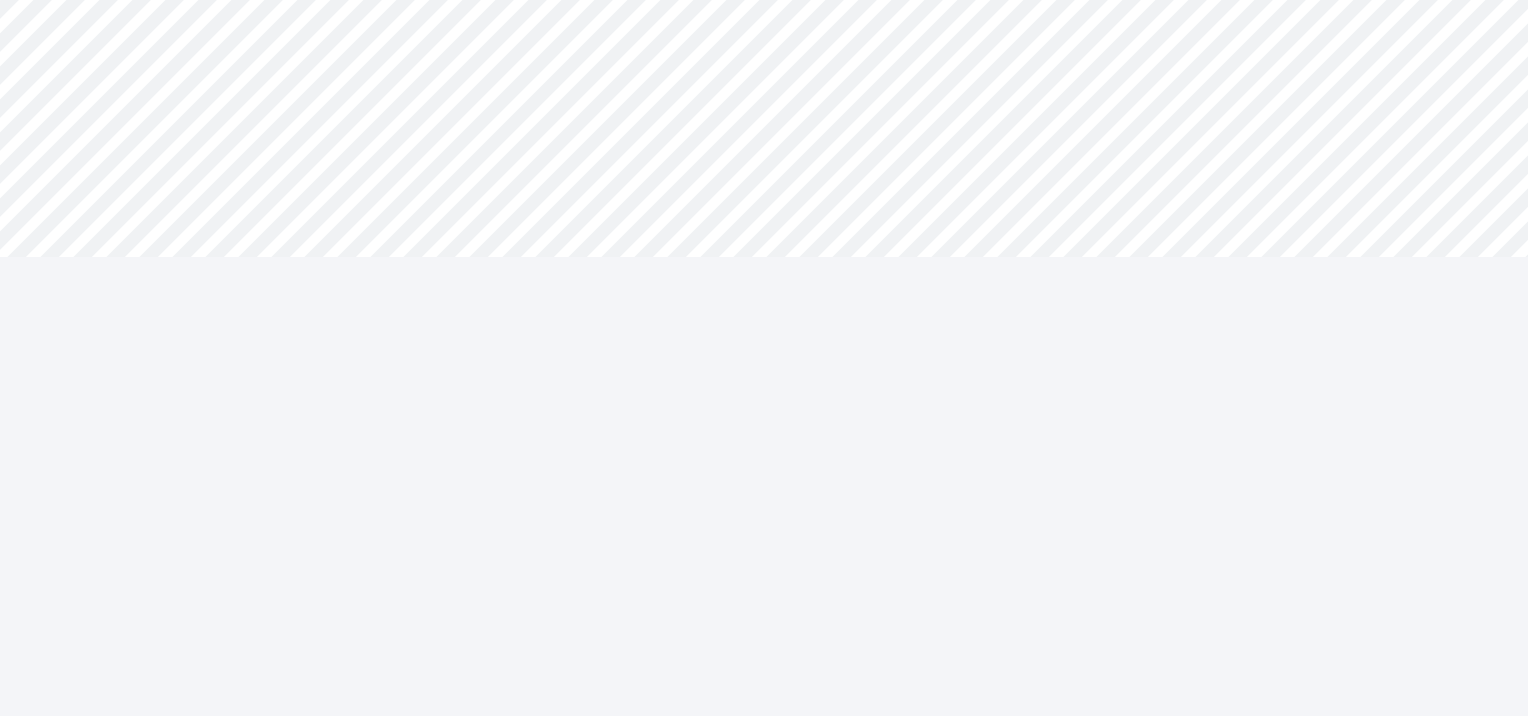 click on "**********" at bounding box center [764, 358] 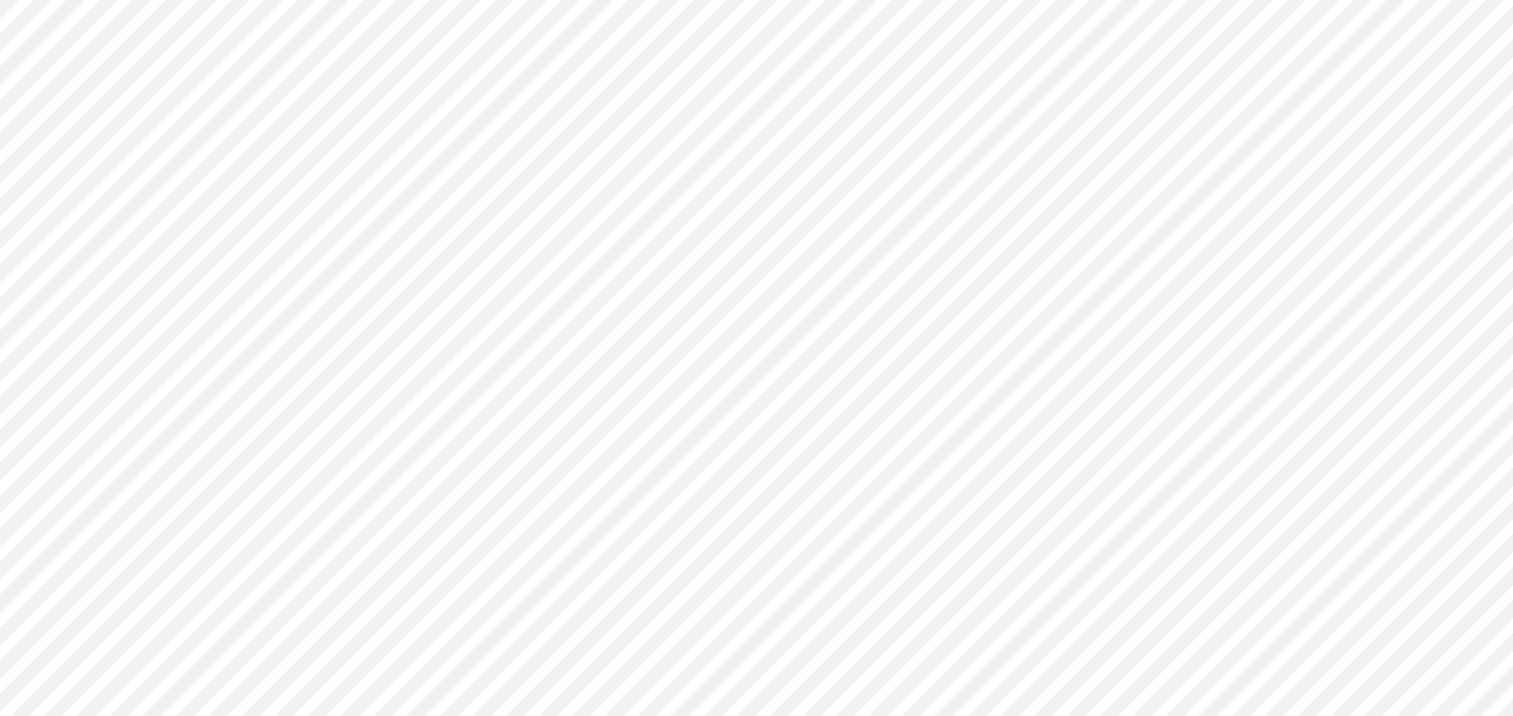 scroll, scrollTop: 100, scrollLeft: 0, axis: vertical 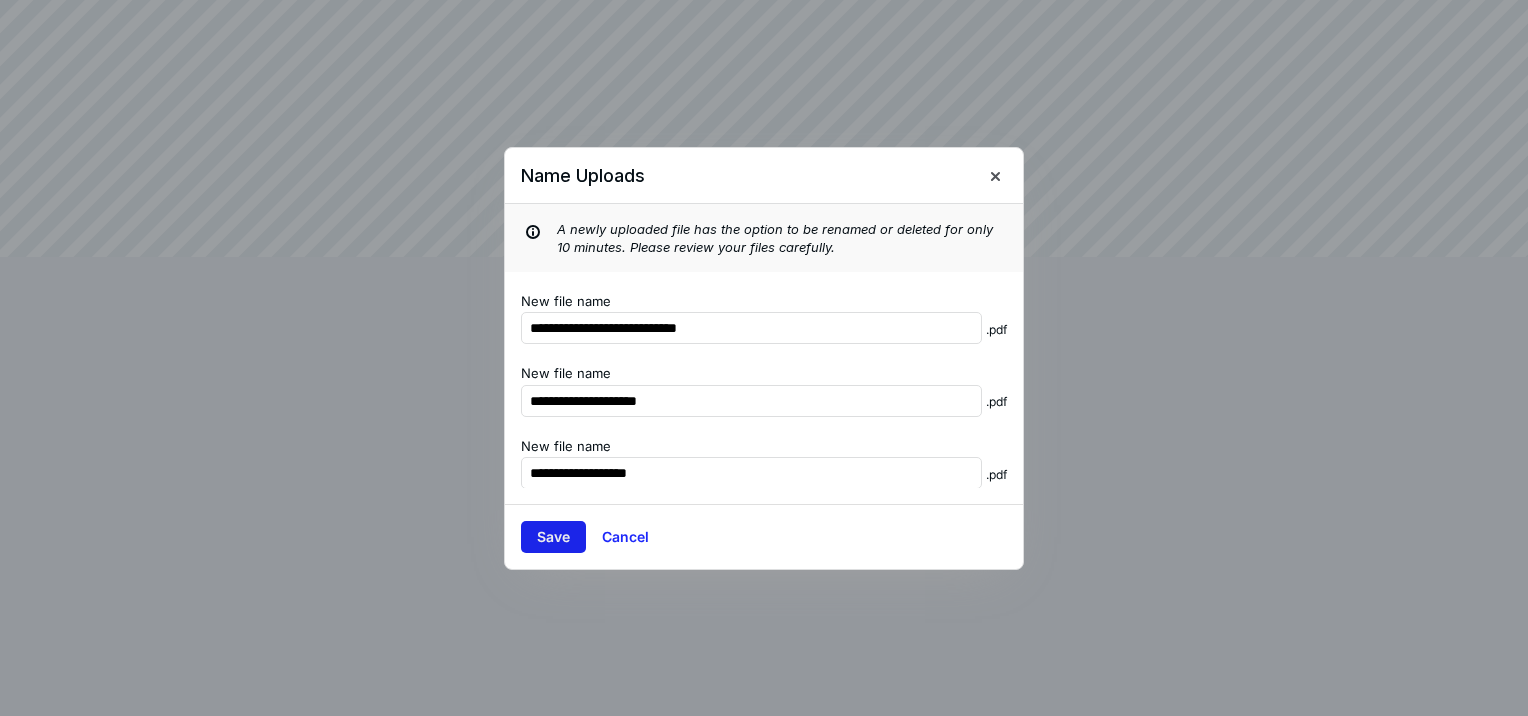 click on "Save" at bounding box center [553, 537] 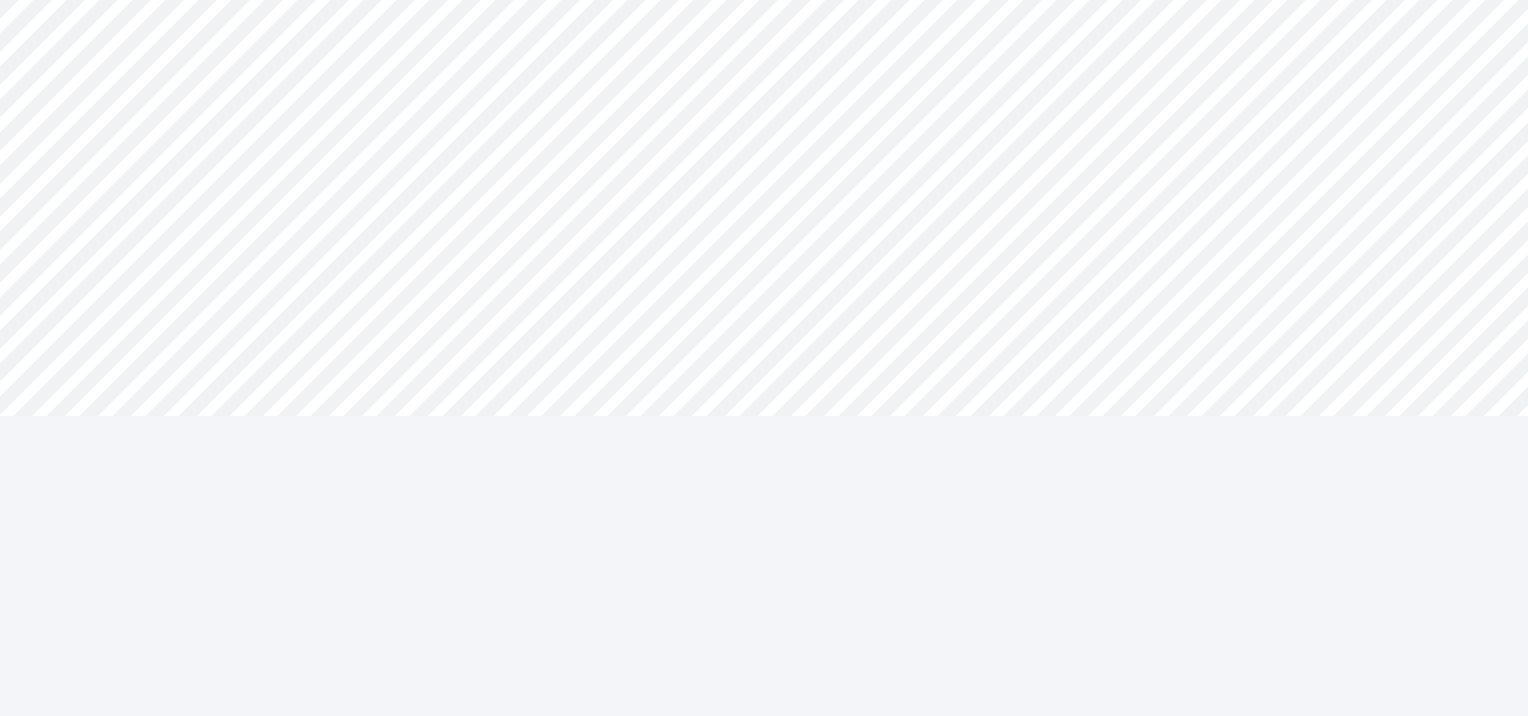 click on "**********" at bounding box center [764, 358] 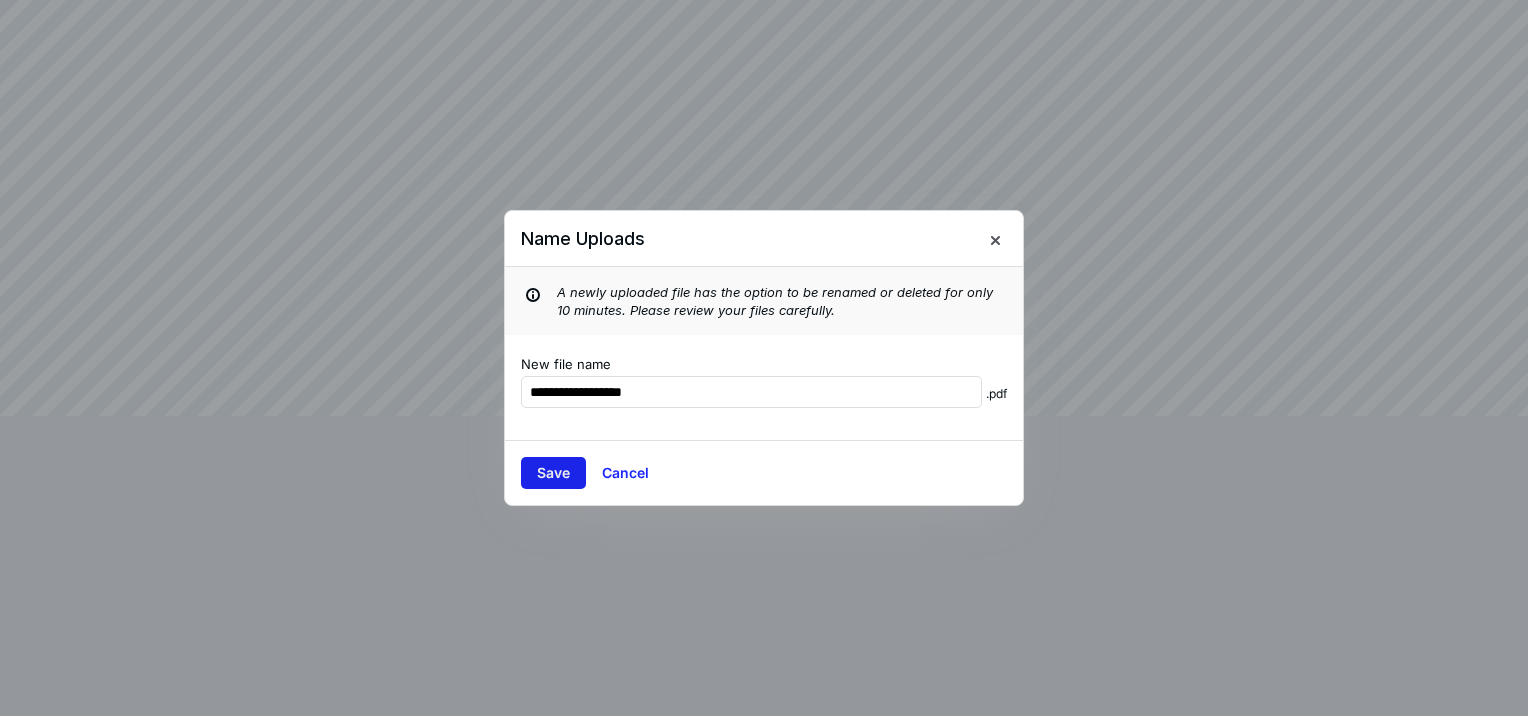 click on "Save" at bounding box center (553, 473) 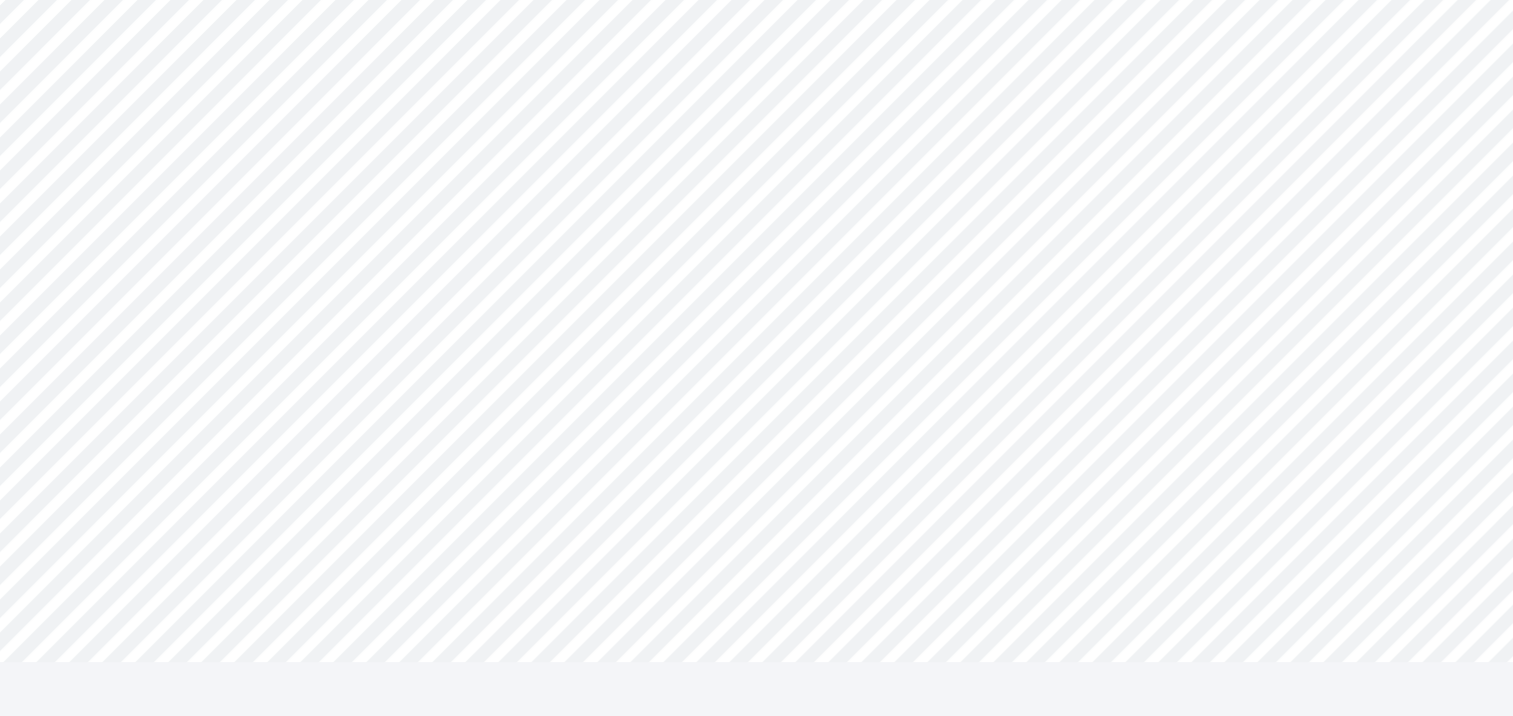 scroll, scrollTop: 426, scrollLeft: 0, axis: vertical 